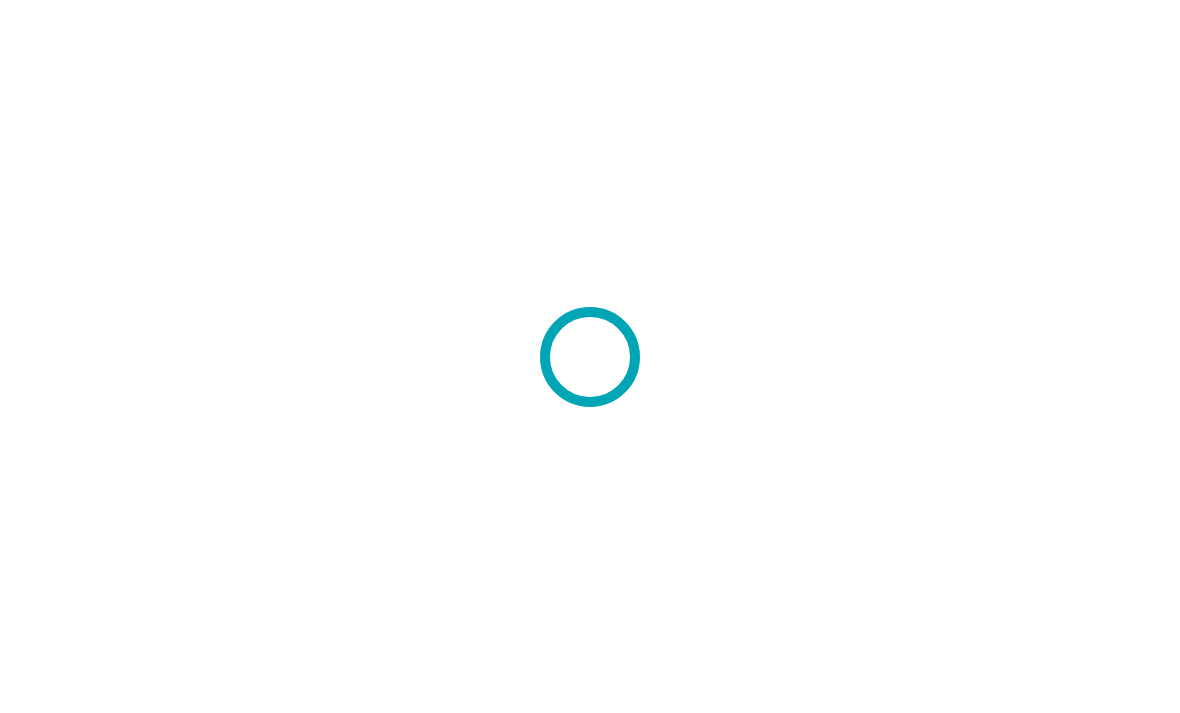 scroll, scrollTop: 0, scrollLeft: 0, axis: both 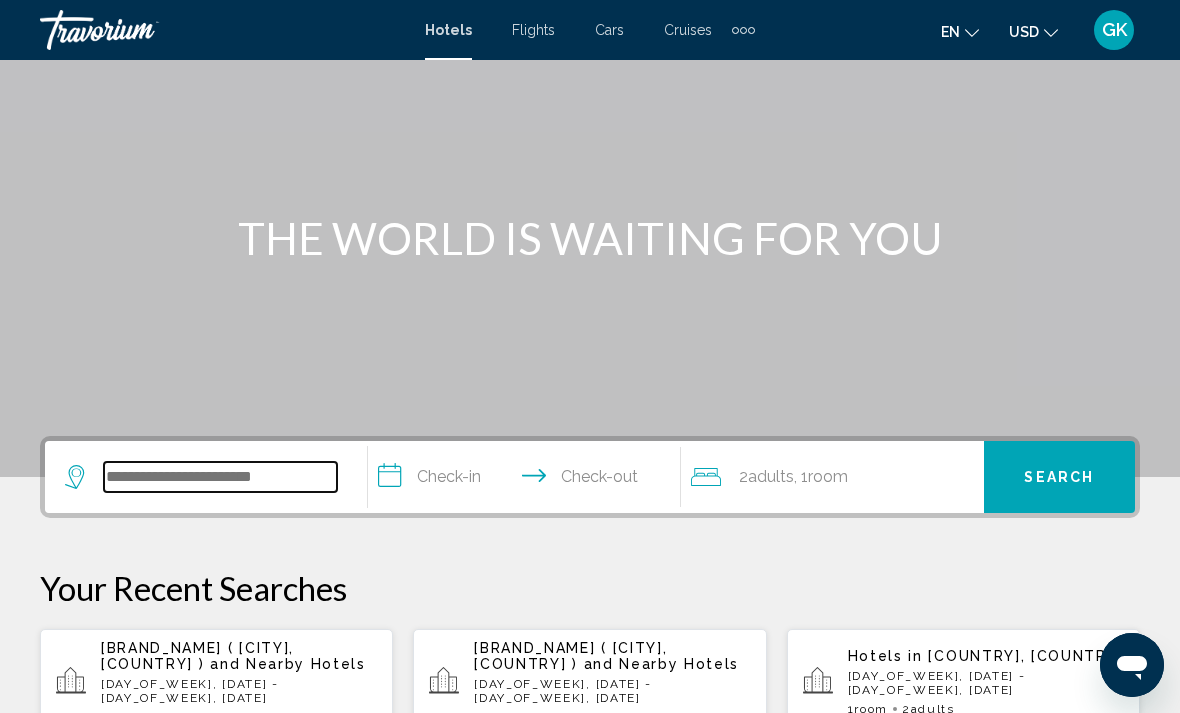 click at bounding box center (220, 477) 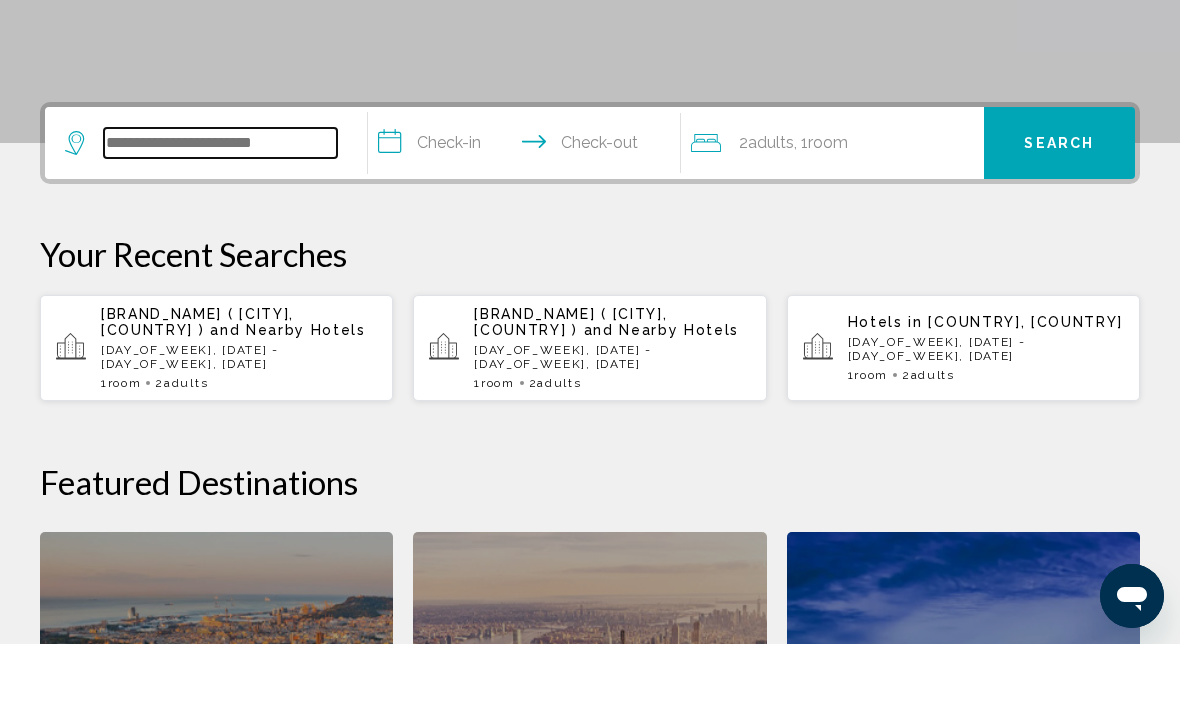 scroll, scrollTop: 425, scrollLeft: 0, axis: vertical 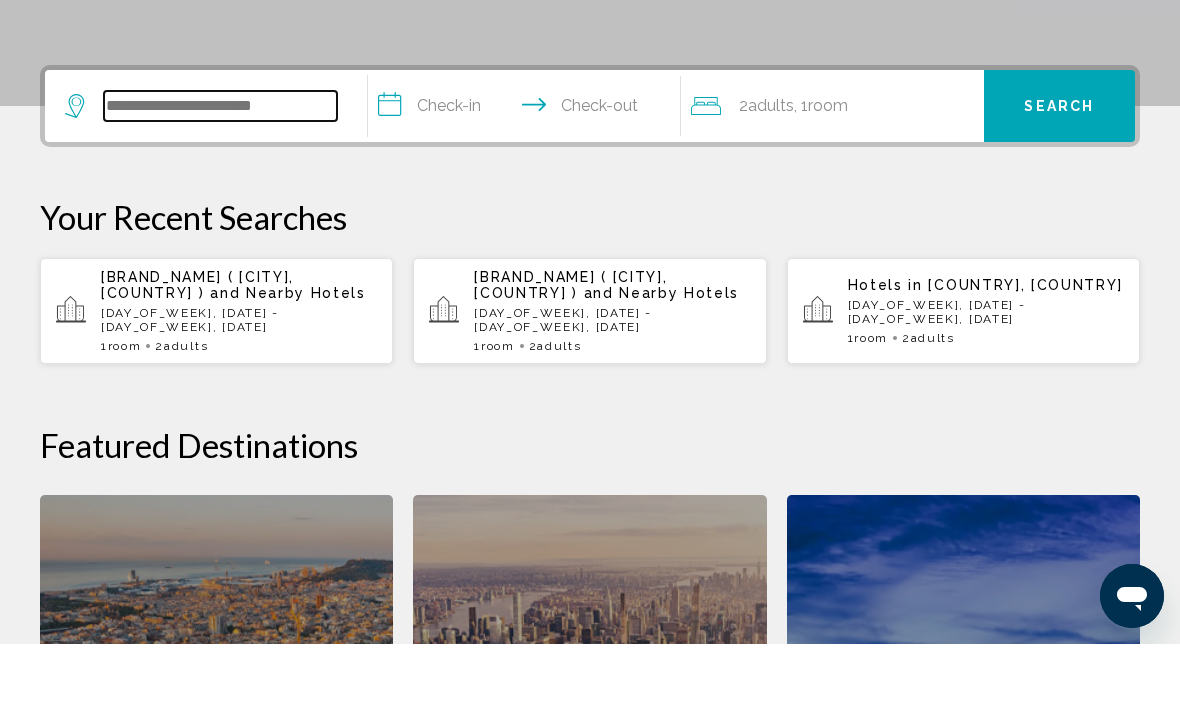 click at bounding box center (220, 175) 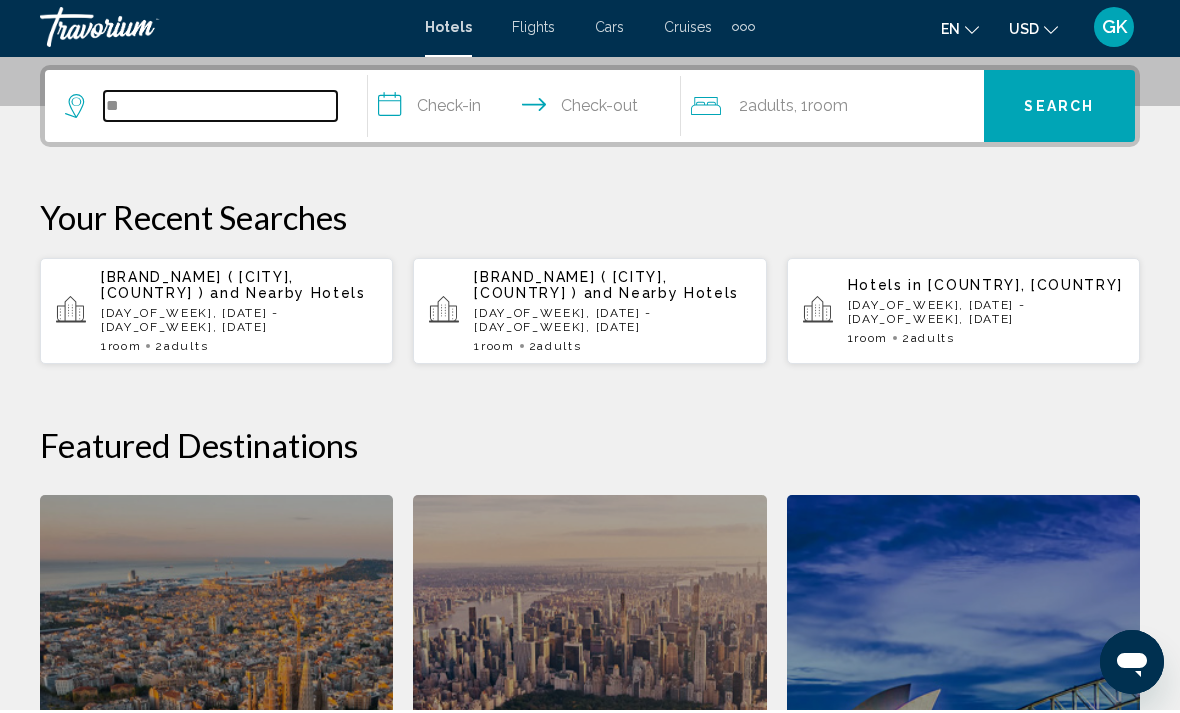 scroll, scrollTop: 494, scrollLeft: 0, axis: vertical 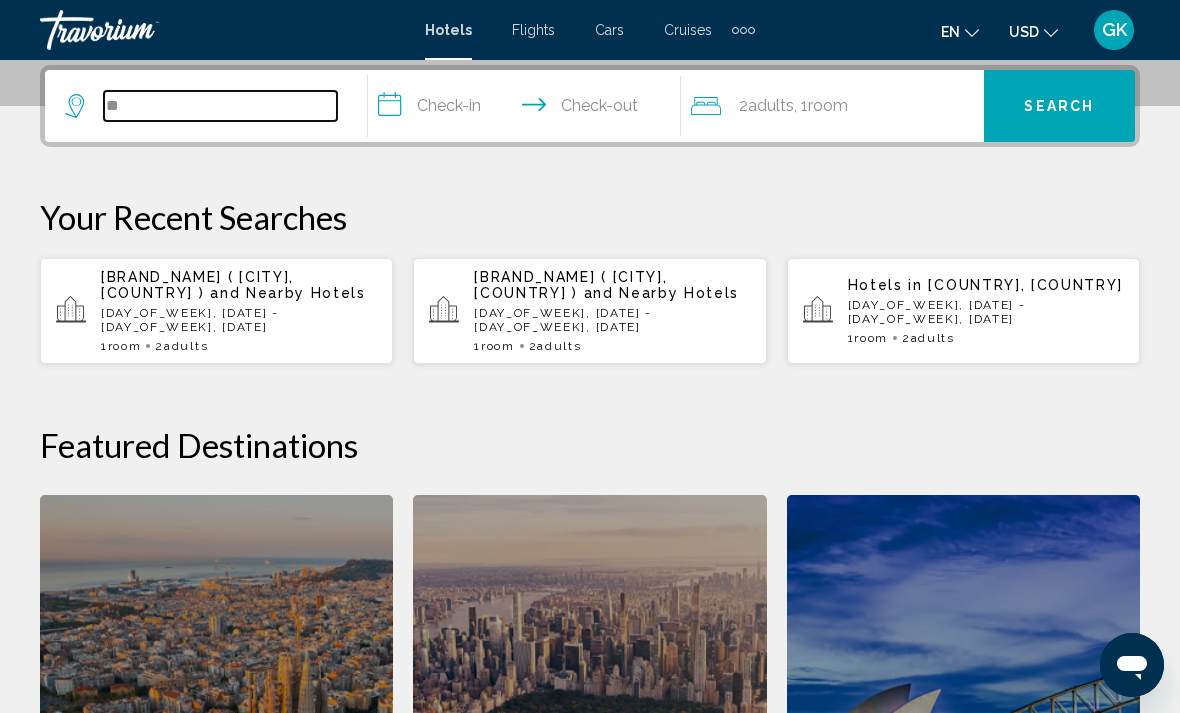 click on "**" at bounding box center [220, 106] 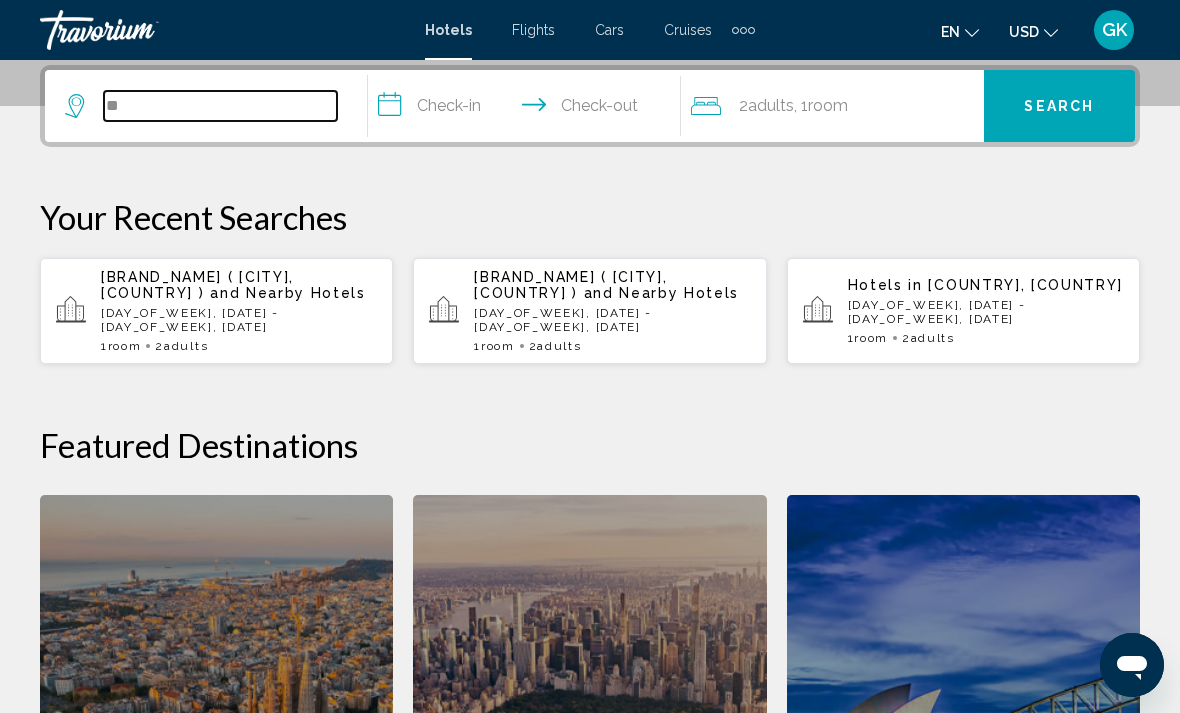 type on "*" 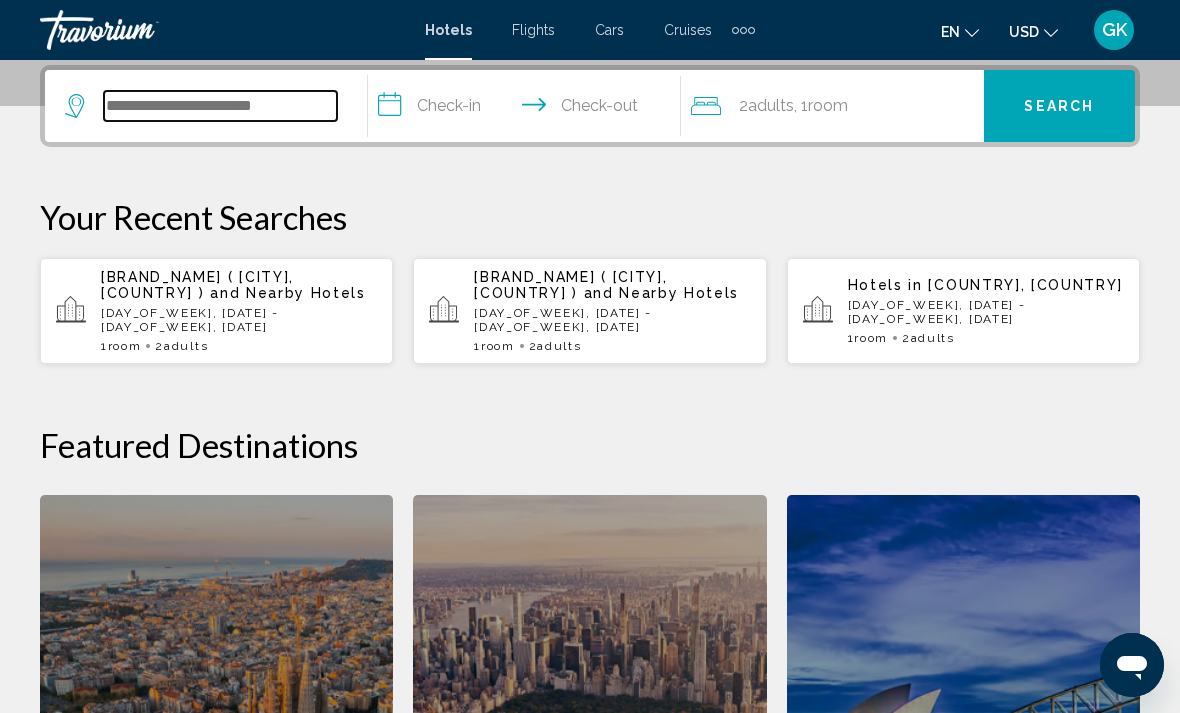 click at bounding box center (220, 106) 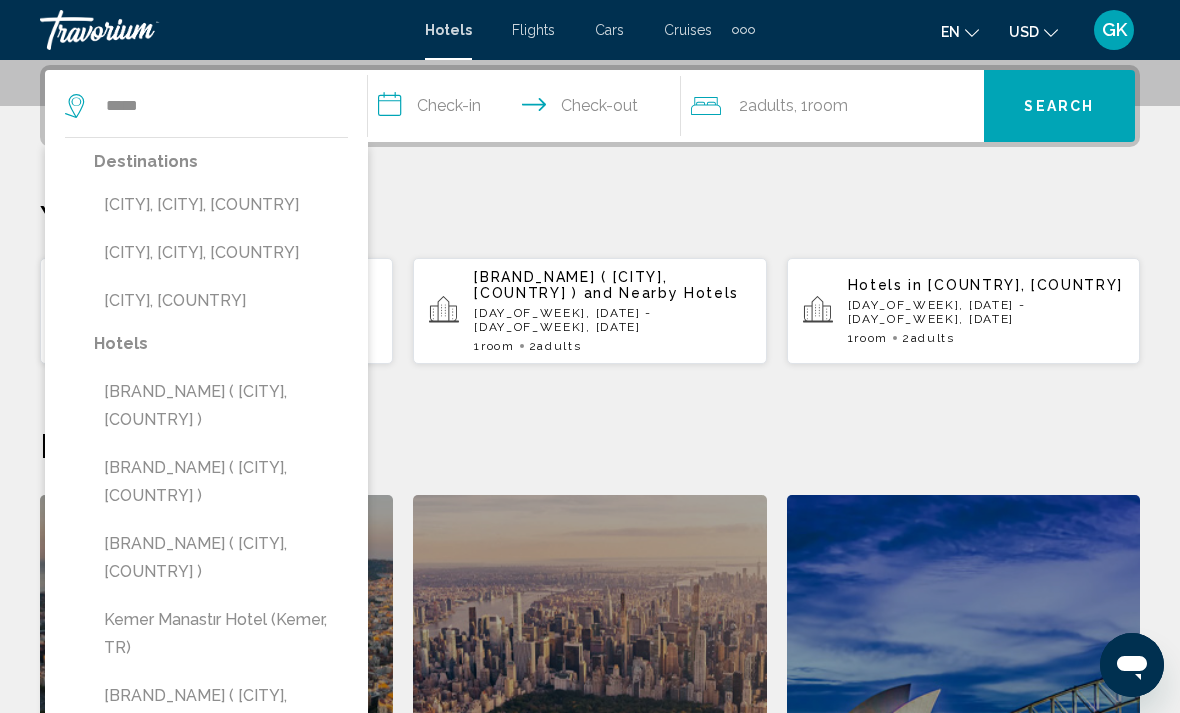 click on "[CITY], [COUNTRY]" at bounding box center [221, 301] 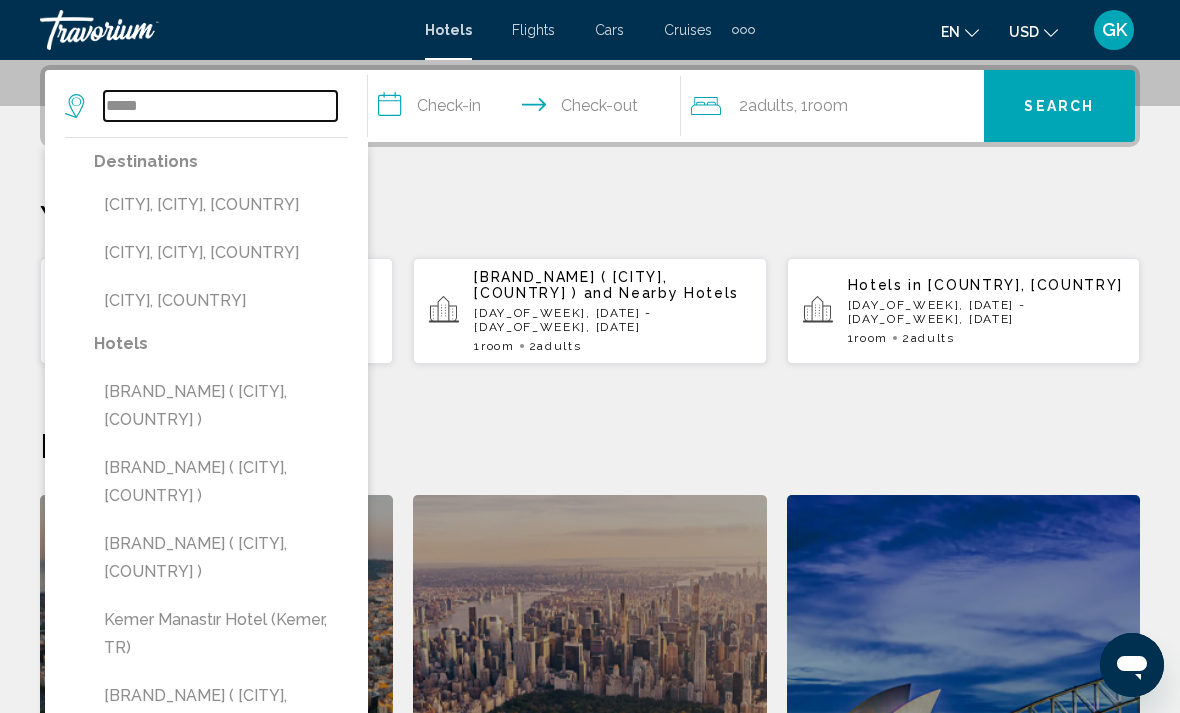 type on "**********" 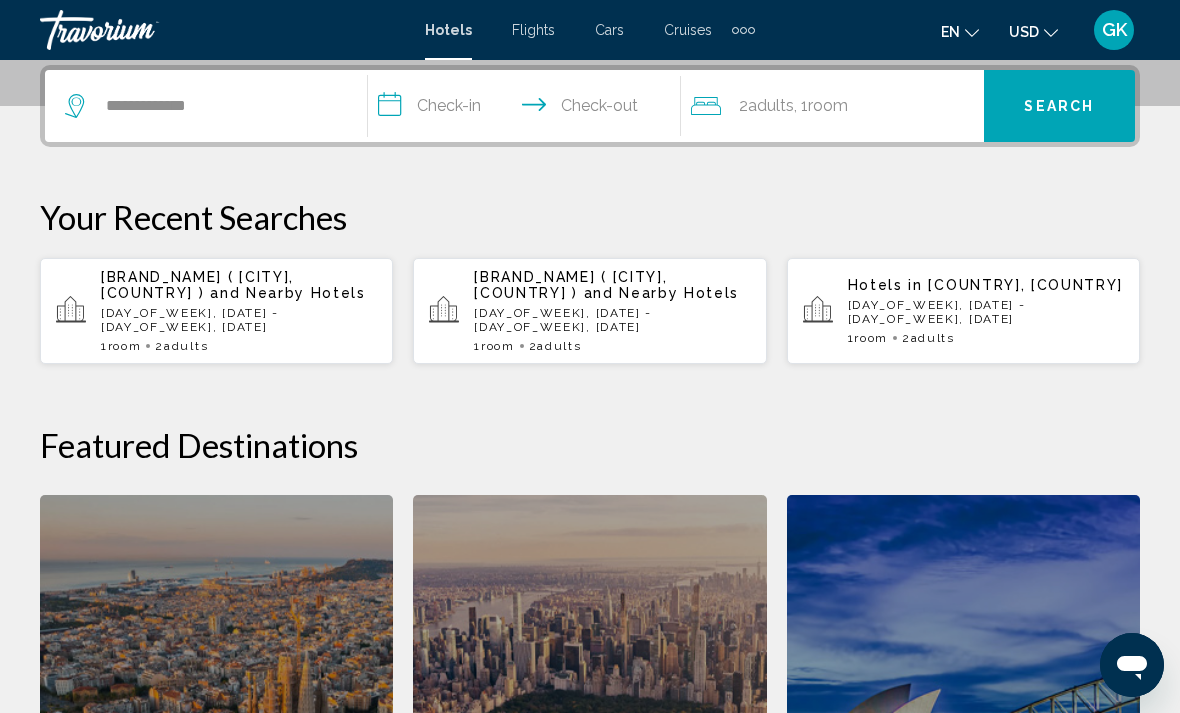click on "**********" at bounding box center [528, 109] 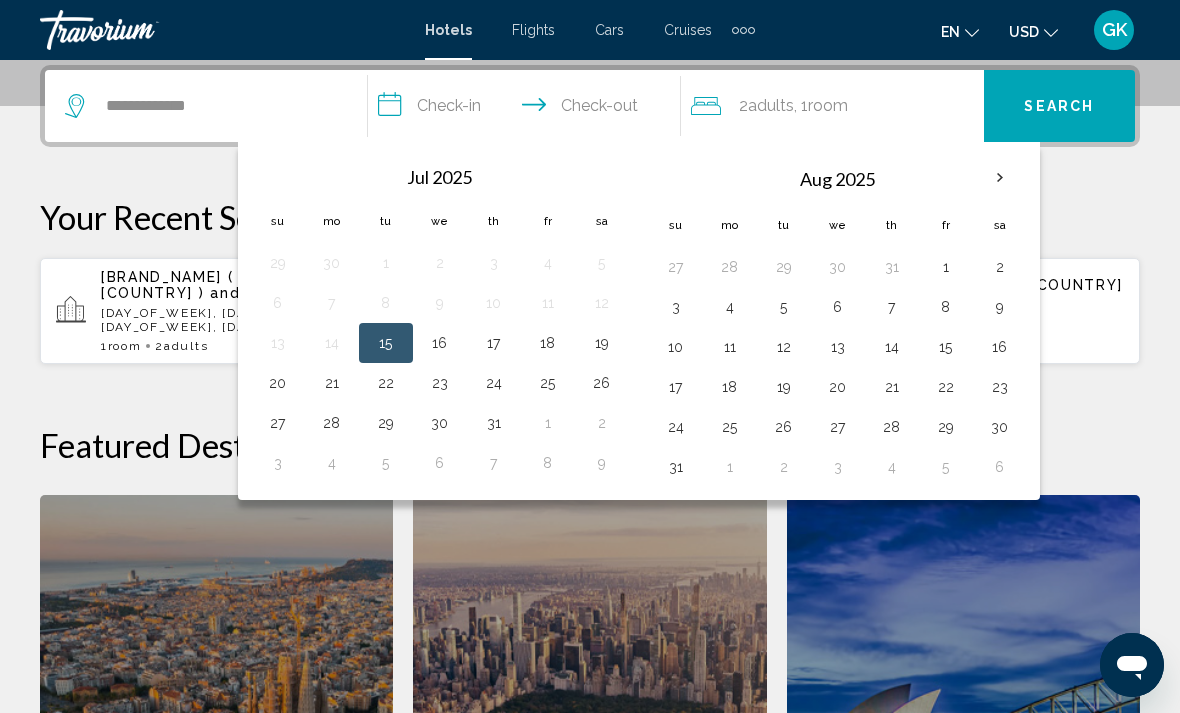 click on "22" at bounding box center [386, 383] 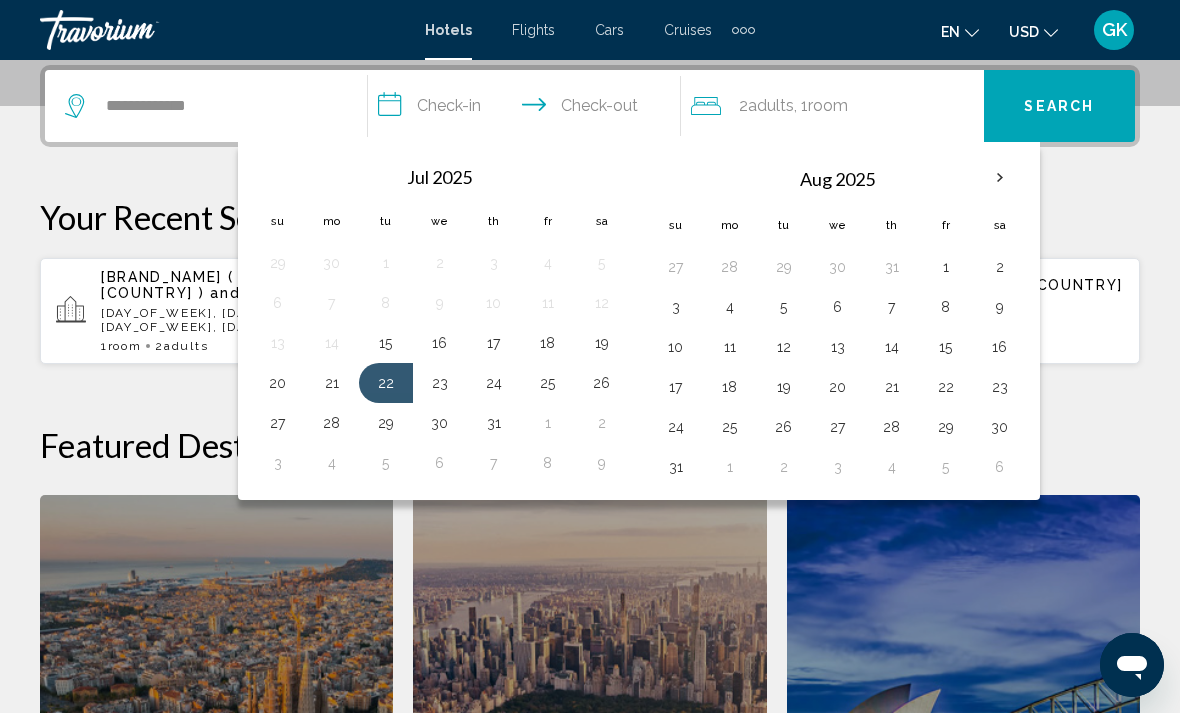 click on "27" at bounding box center (278, 423) 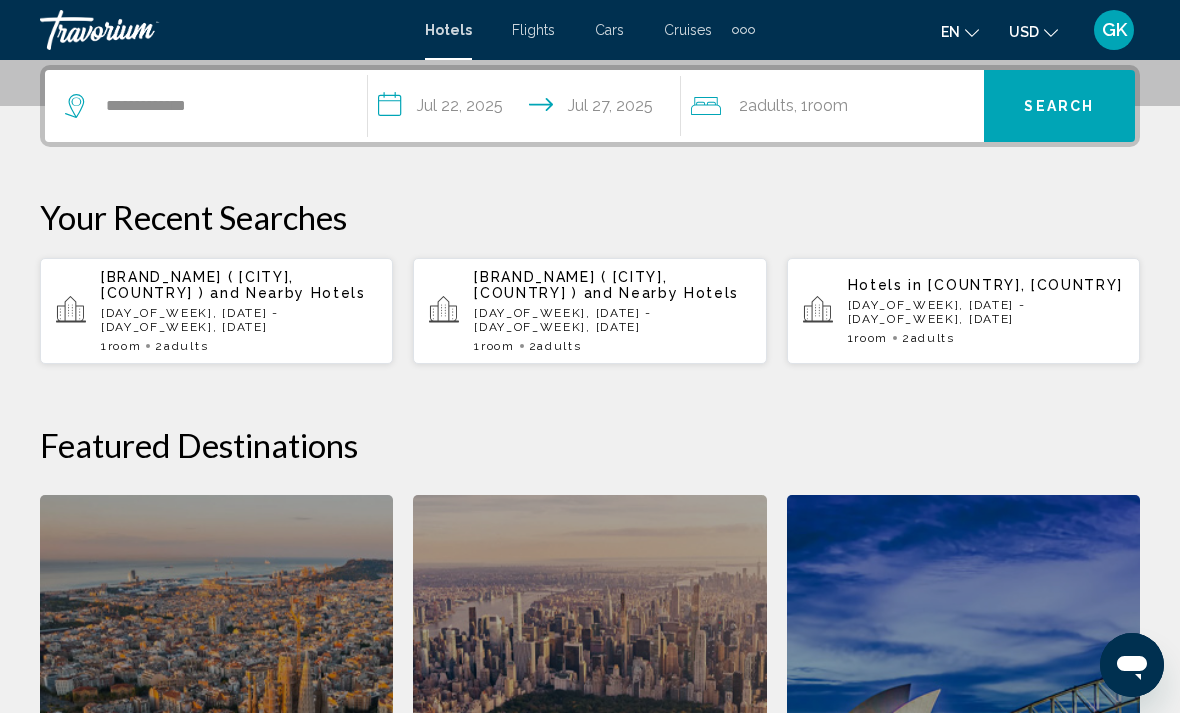 click on "**********" at bounding box center [528, 109] 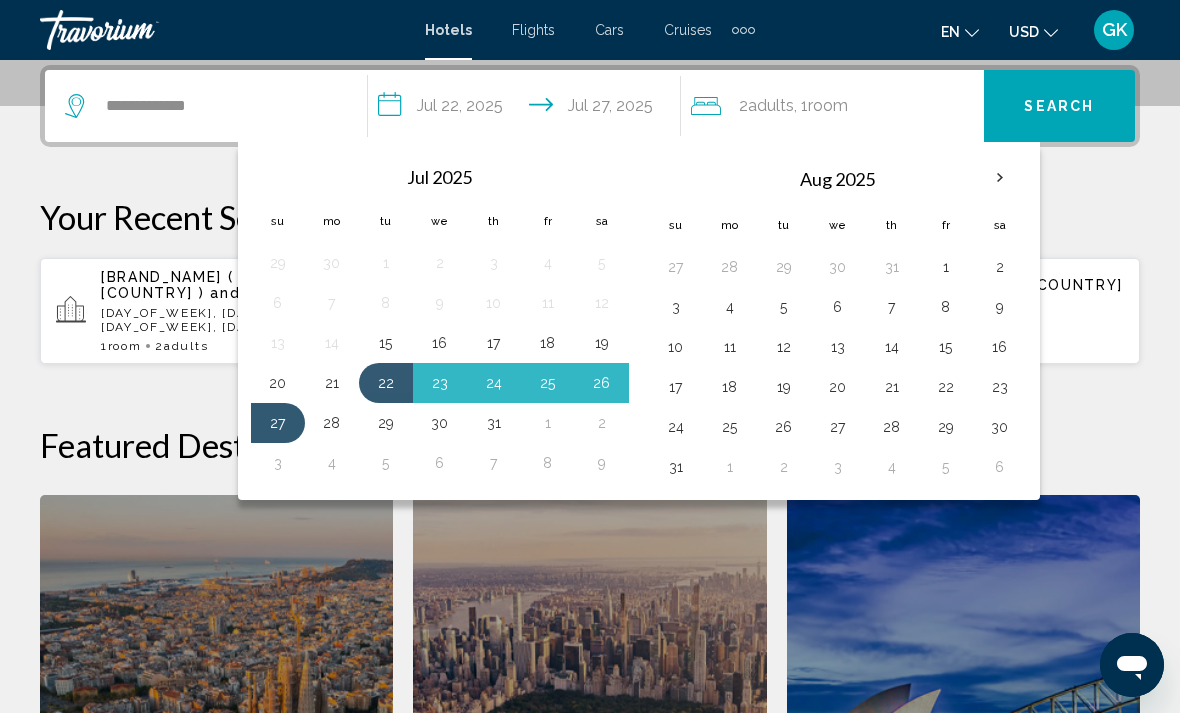 click on "28" at bounding box center (332, 423) 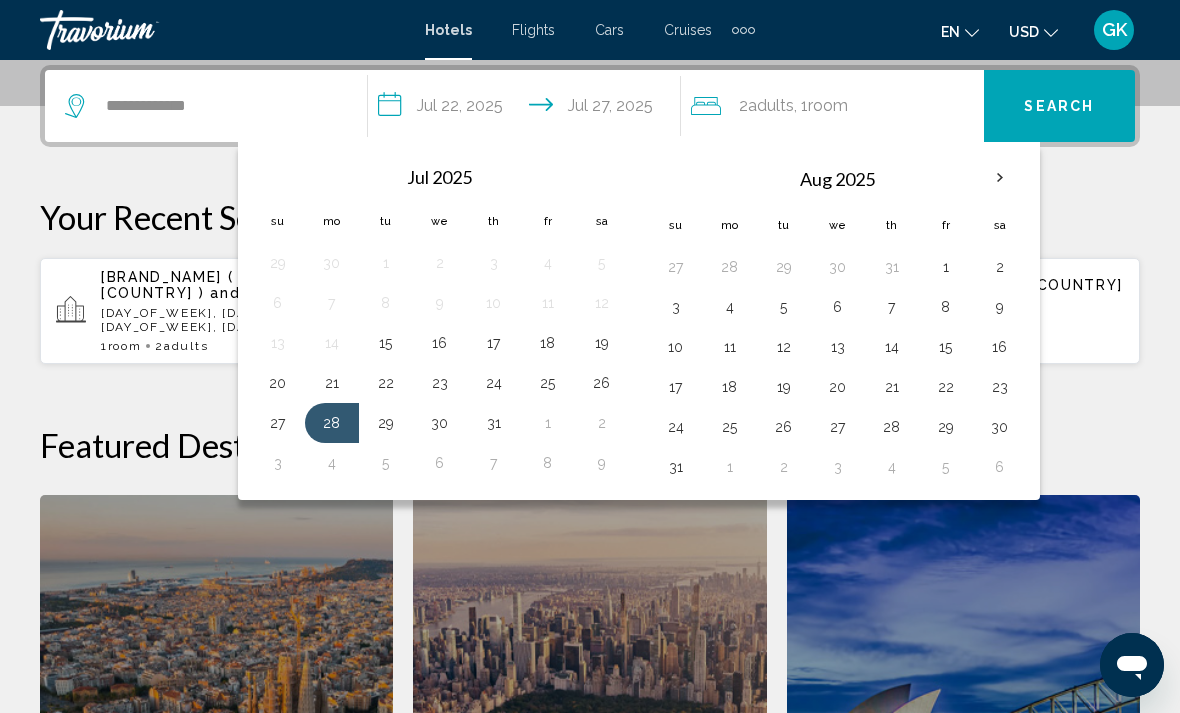 click on "4" at bounding box center (332, 463) 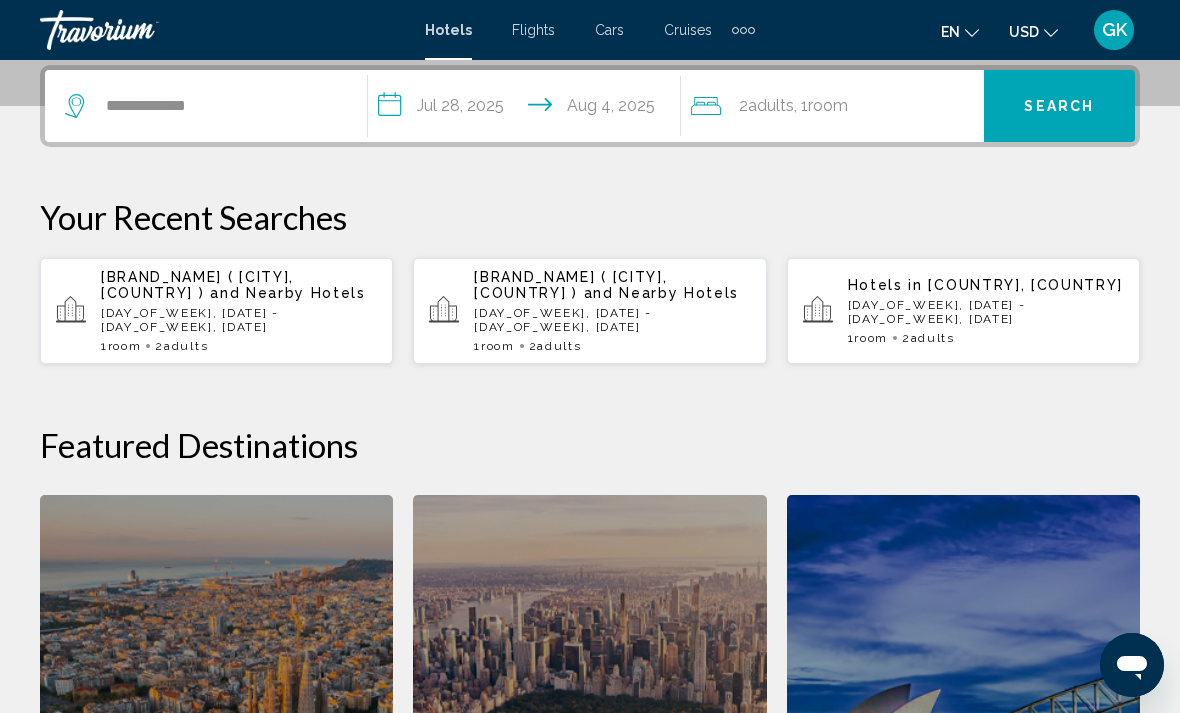click on "**********" at bounding box center (528, 109) 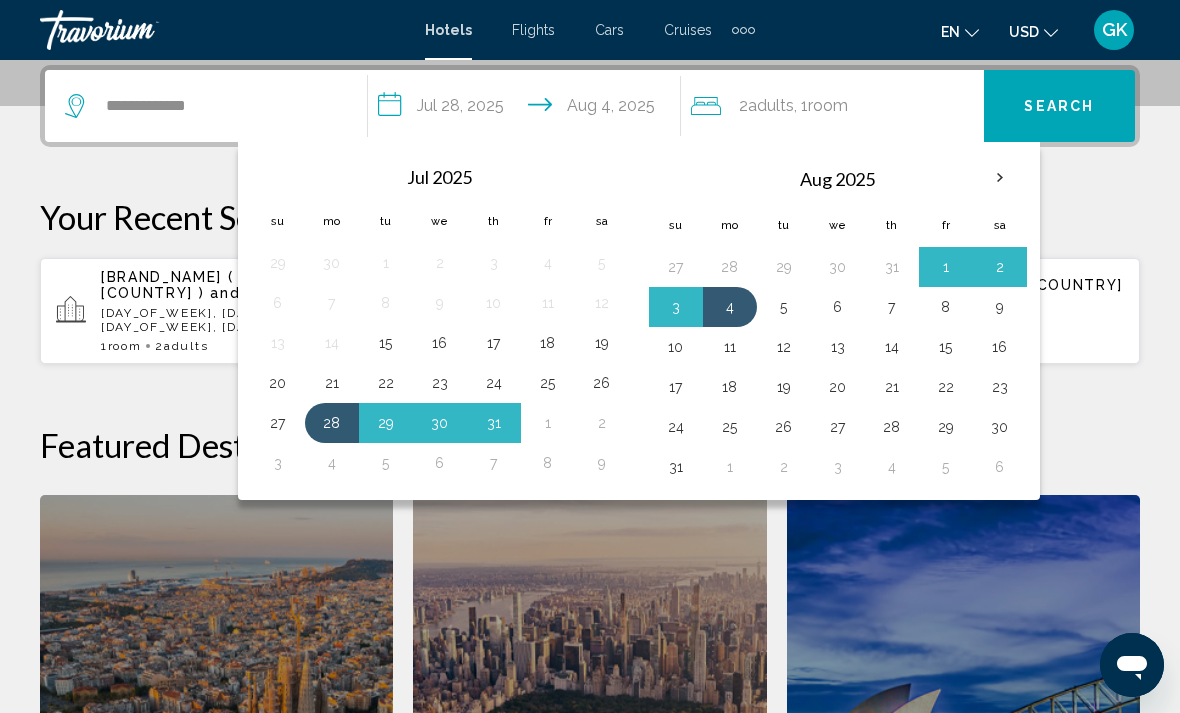 click on "28" at bounding box center (332, 423) 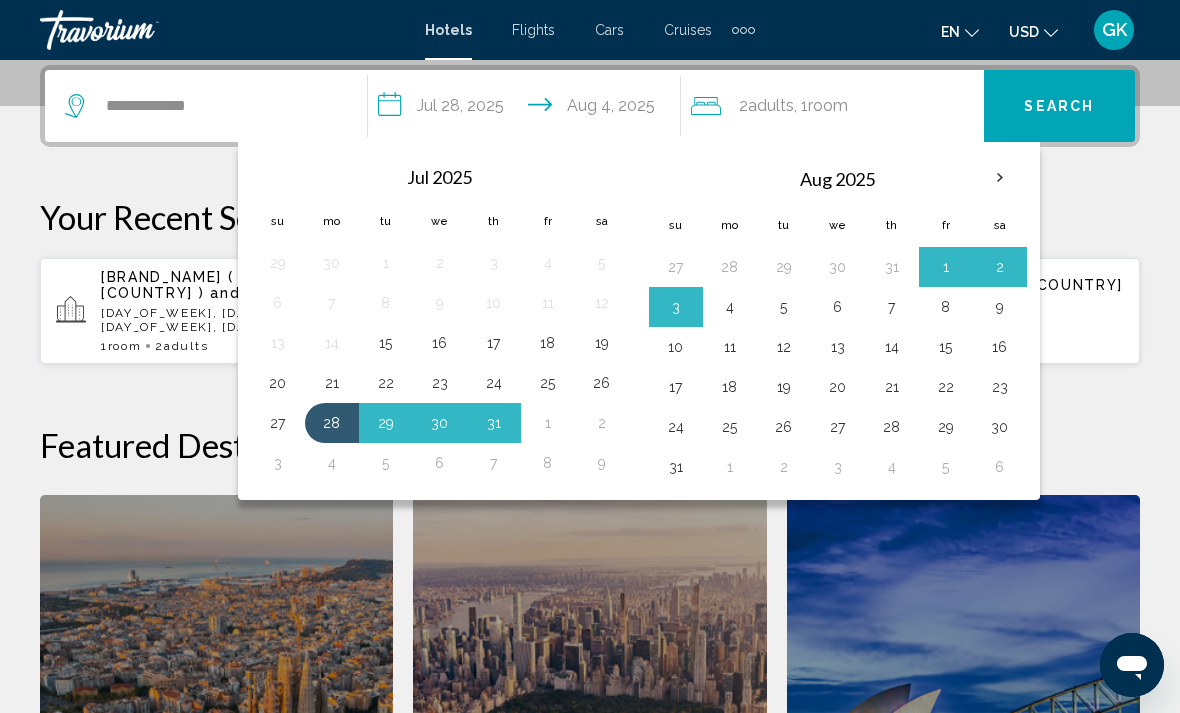 click on "2" at bounding box center [1000, 267] 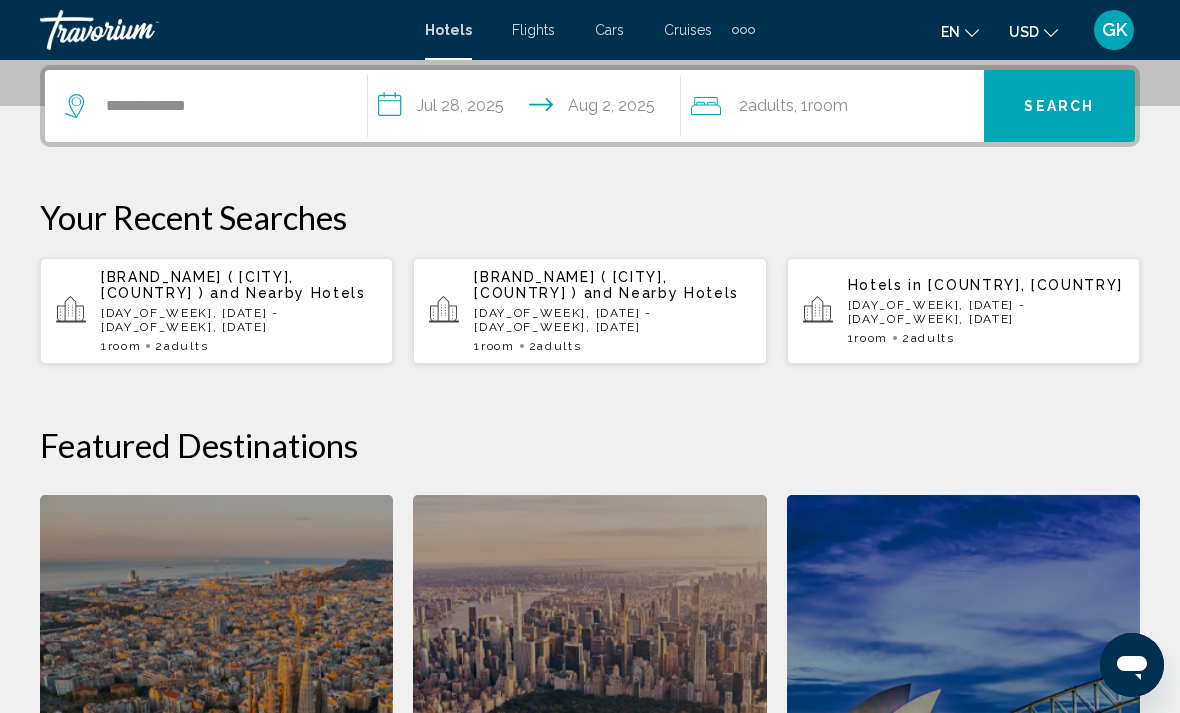 click on "**********" at bounding box center (528, 109) 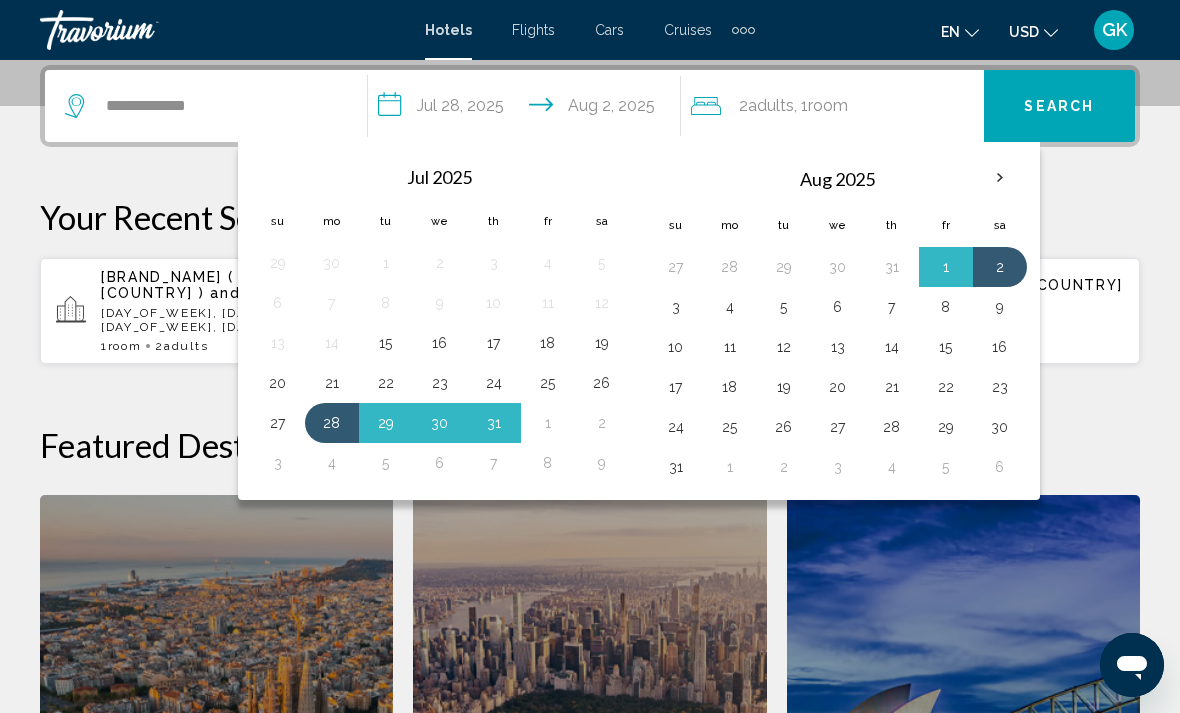 click on "2" at bounding box center (602, 423) 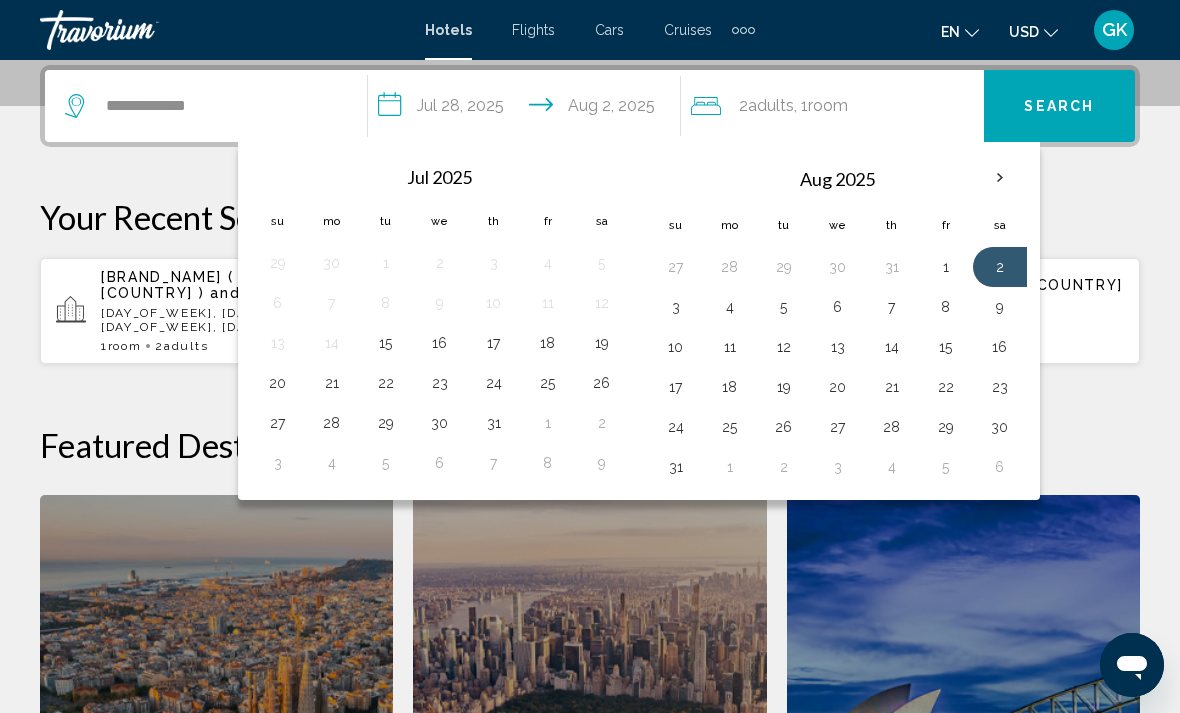 click on "28" at bounding box center [332, 423] 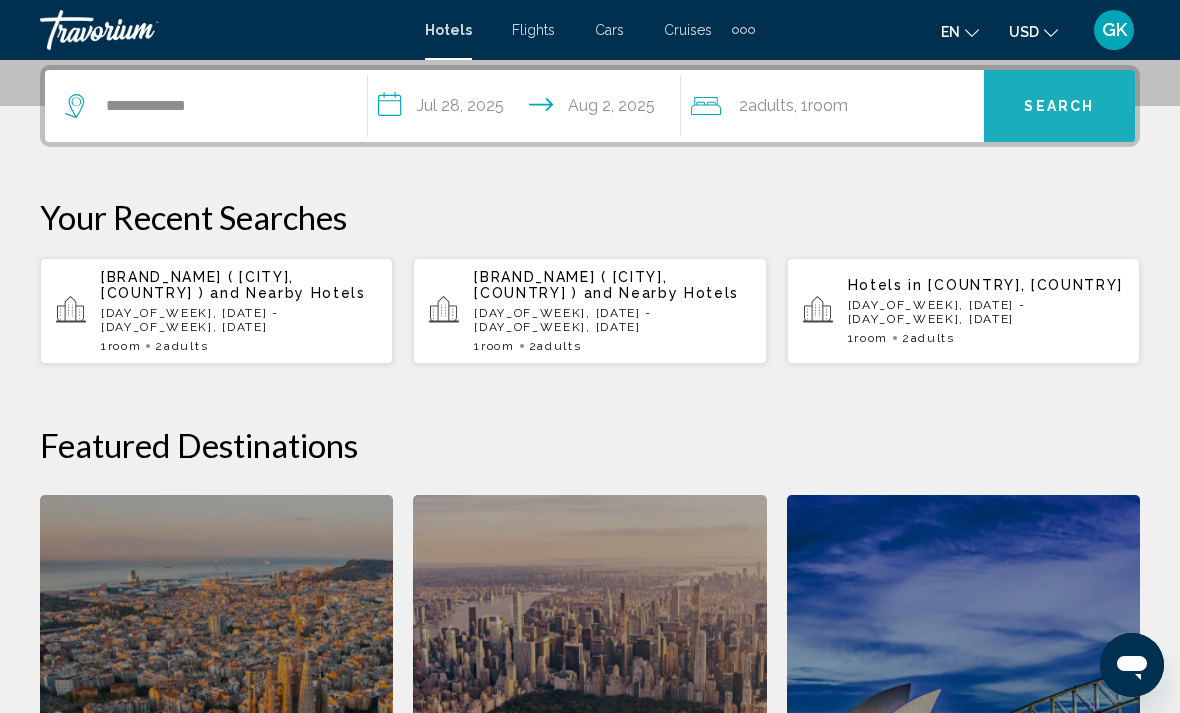click on "Search" at bounding box center (1059, 107) 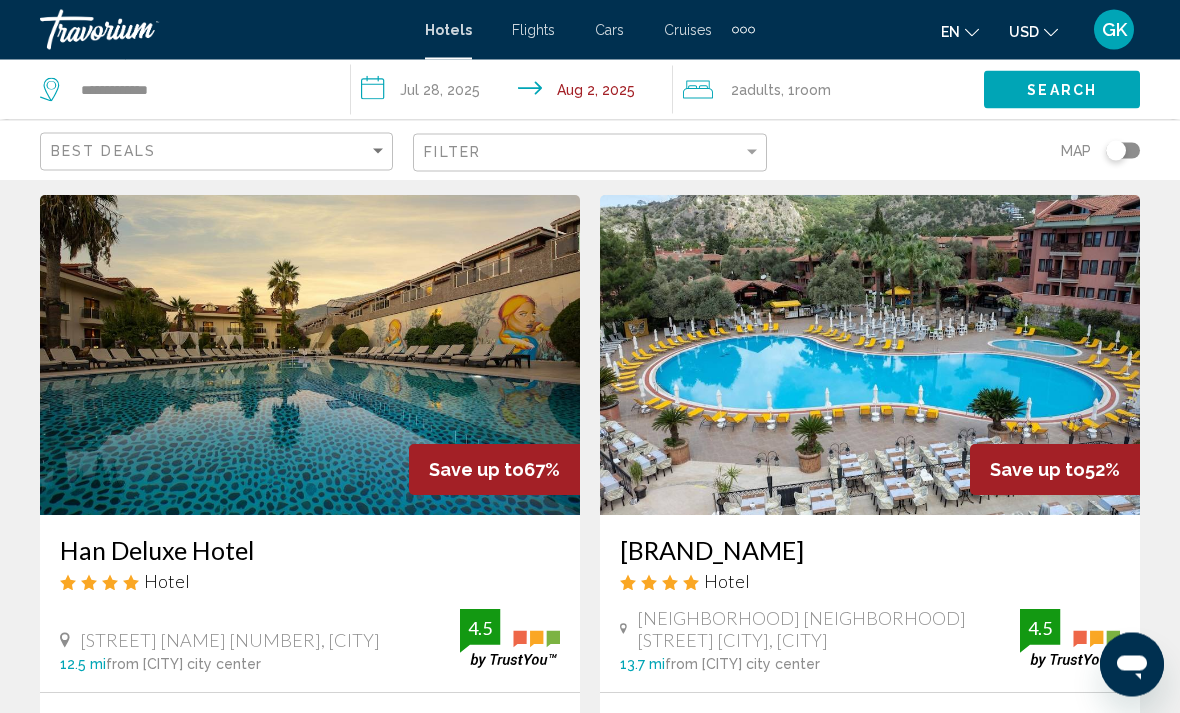 scroll, scrollTop: 0, scrollLeft: 0, axis: both 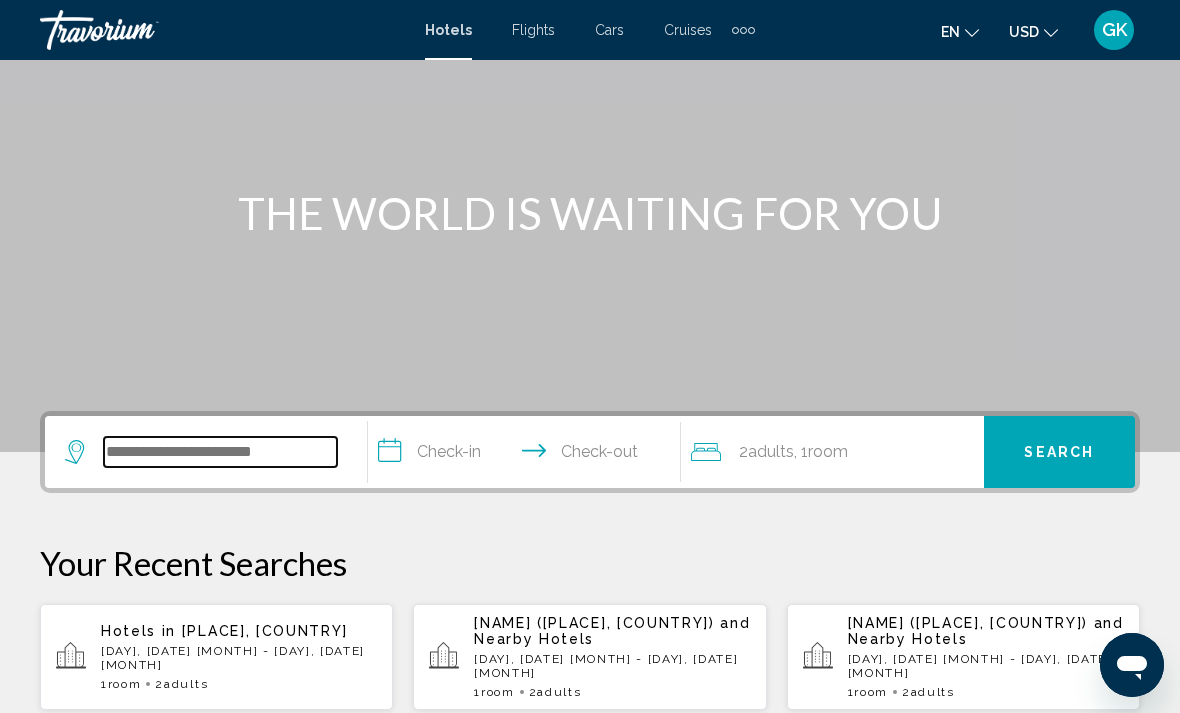 click at bounding box center [220, 452] 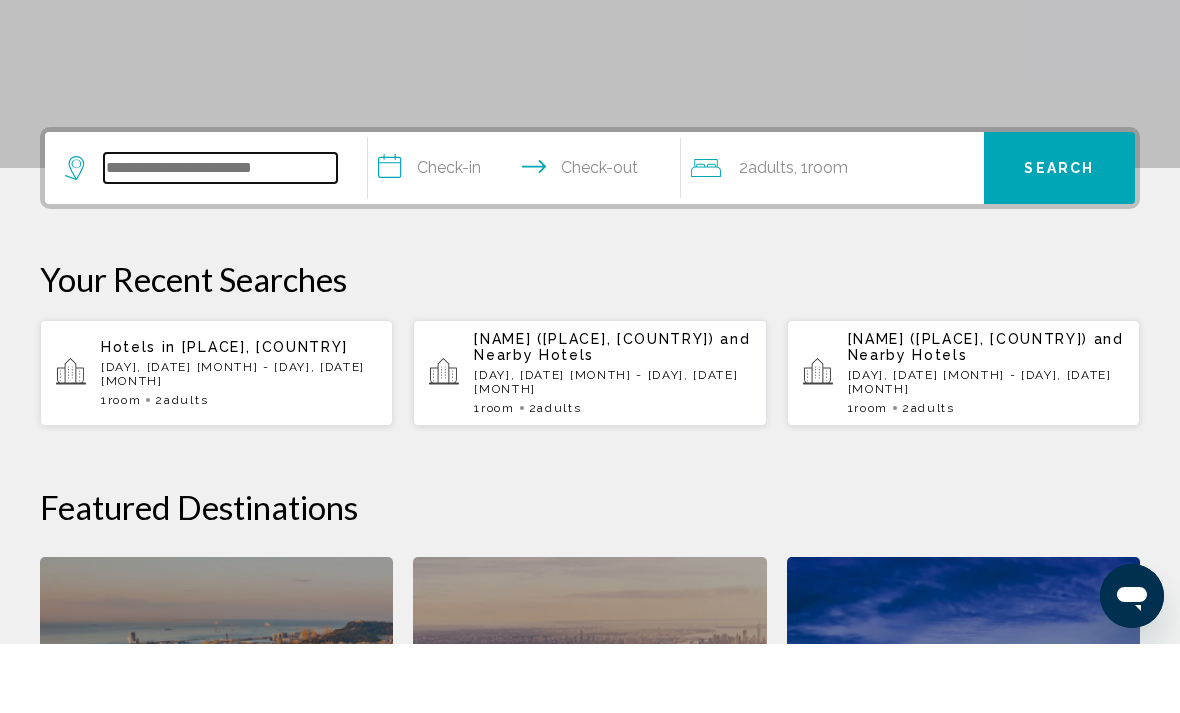 scroll, scrollTop: 425, scrollLeft: 0, axis: vertical 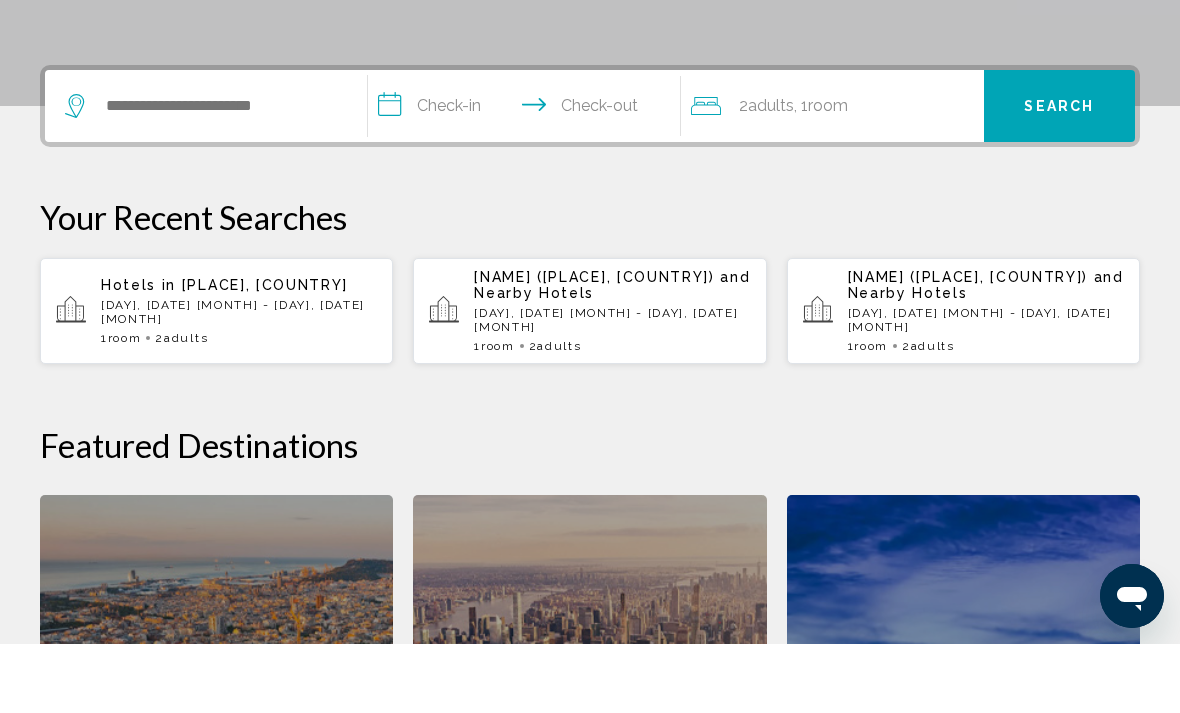click on "Mon, 28 Jul - Sat, 02 Aug" at bounding box center (239, 381) 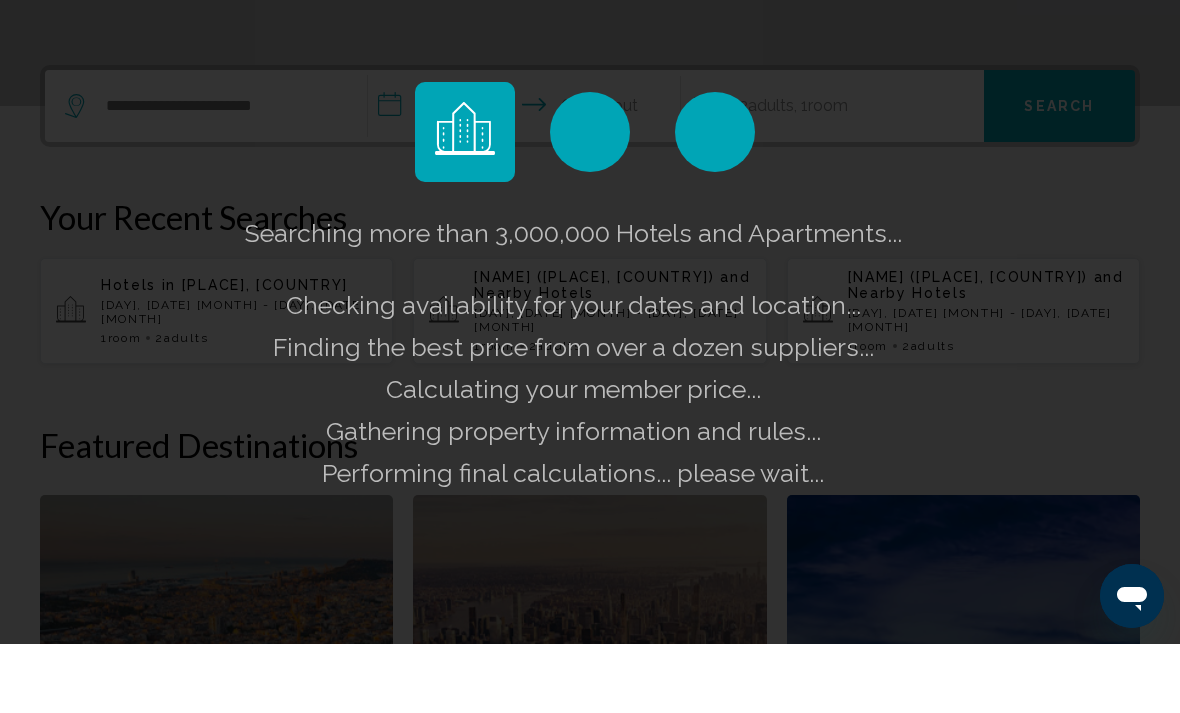 scroll, scrollTop: 494, scrollLeft: 0, axis: vertical 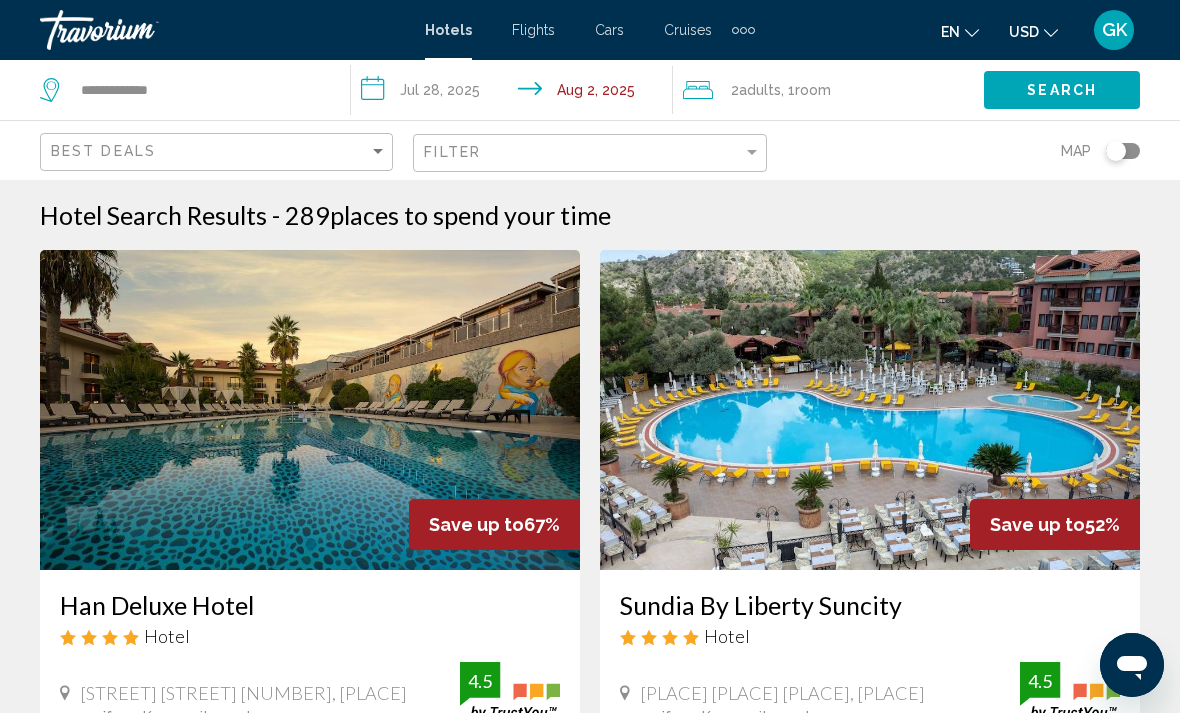 click on ", 1  Room rooms" 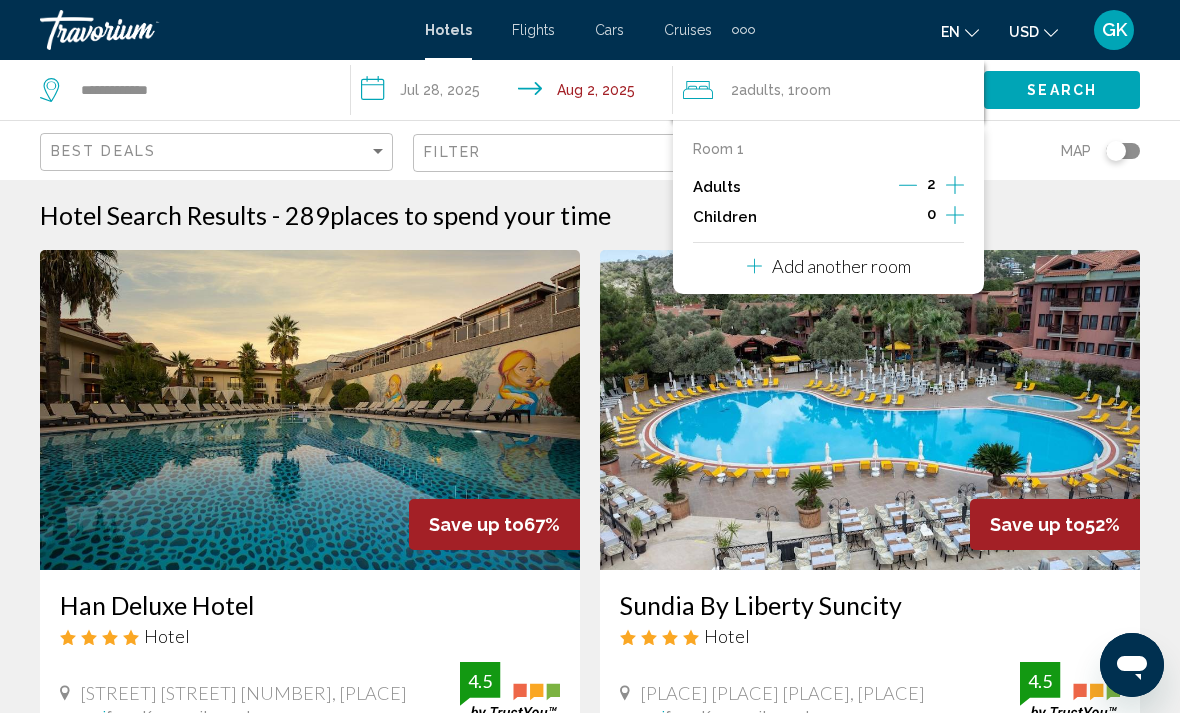 click 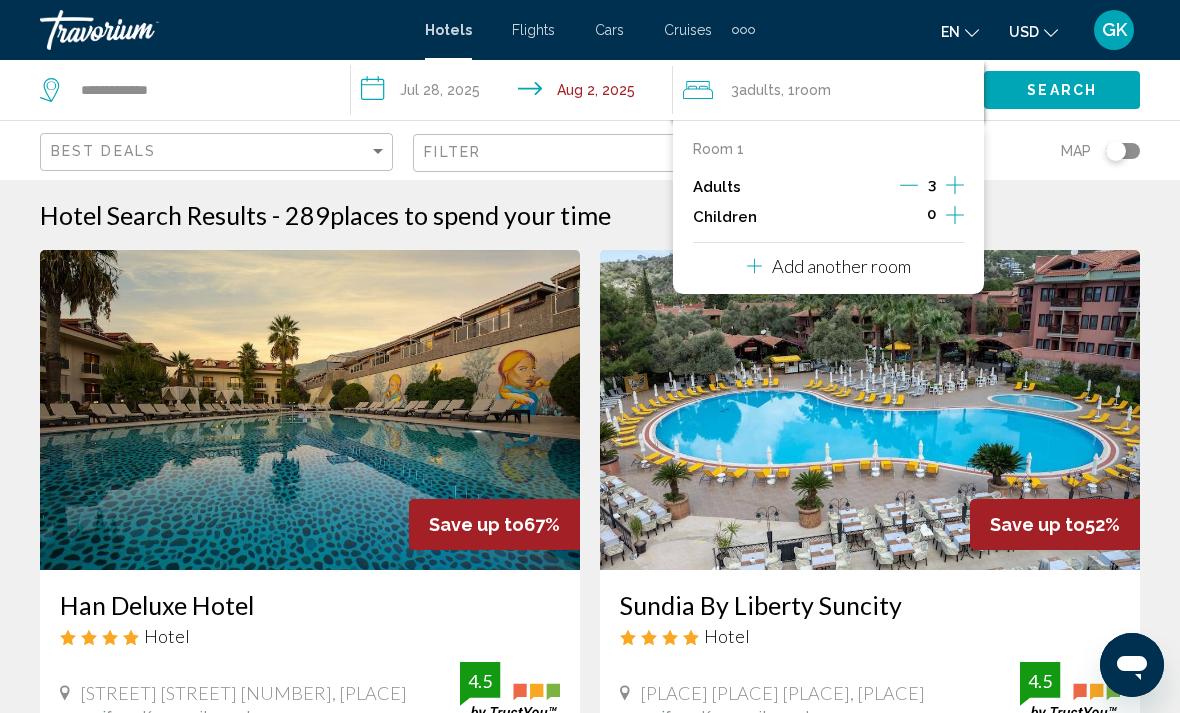 click on "Hotel Search Results  -   289  places to spend your time Save up to  67%   Han Deluxe Hotel
Hotel
Cumhuriyet Cad. Hisaronu Mah No:1, Oeluedeniz 12.5 mi  from Kemer city center from hotel 4.5 From $1,557.11 USD $506.29 USD  You save  $1,050.82 USD
Free WiFi
Shuttle Service
Swimming Pool  4.5 Select Room Save up to  52%   Sundia By Liberty Suncity
Hotel
Belcegiz Mevkii Oludeniz Fethiye, Oeluedeniz 13.7 mi  from Kemer city center from hotel 4.5 From $3,854.75 USD $1,857.73 USD  You save  $1,997.02 USD
Fitness Center
4.5 From" at bounding box center (590, 2397) 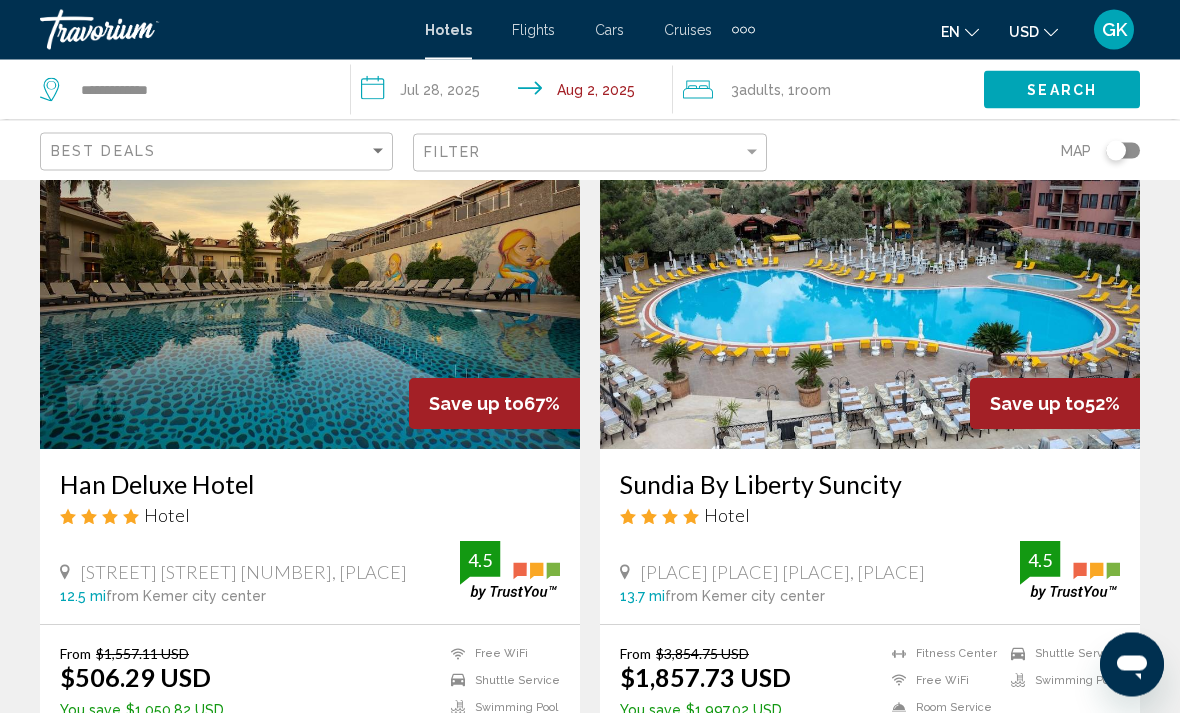 scroll, scrollTop: 119, scrollLeft: 0, axis: vertical 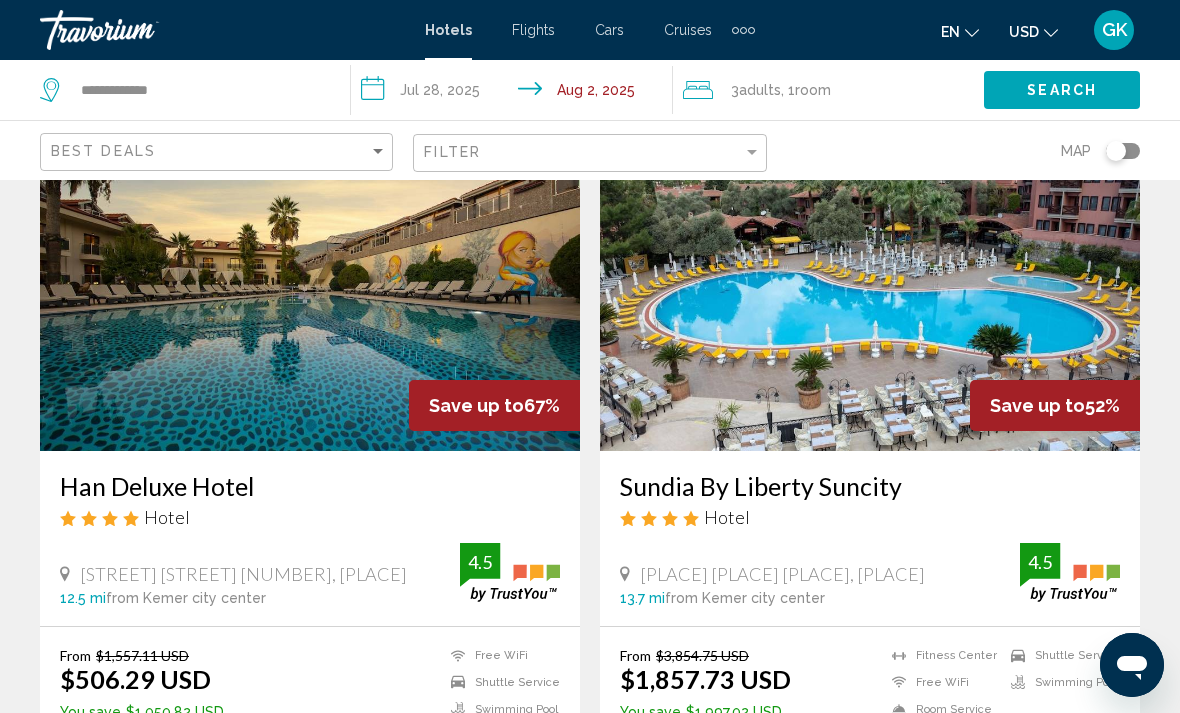 click at bounding box center (310, 291) 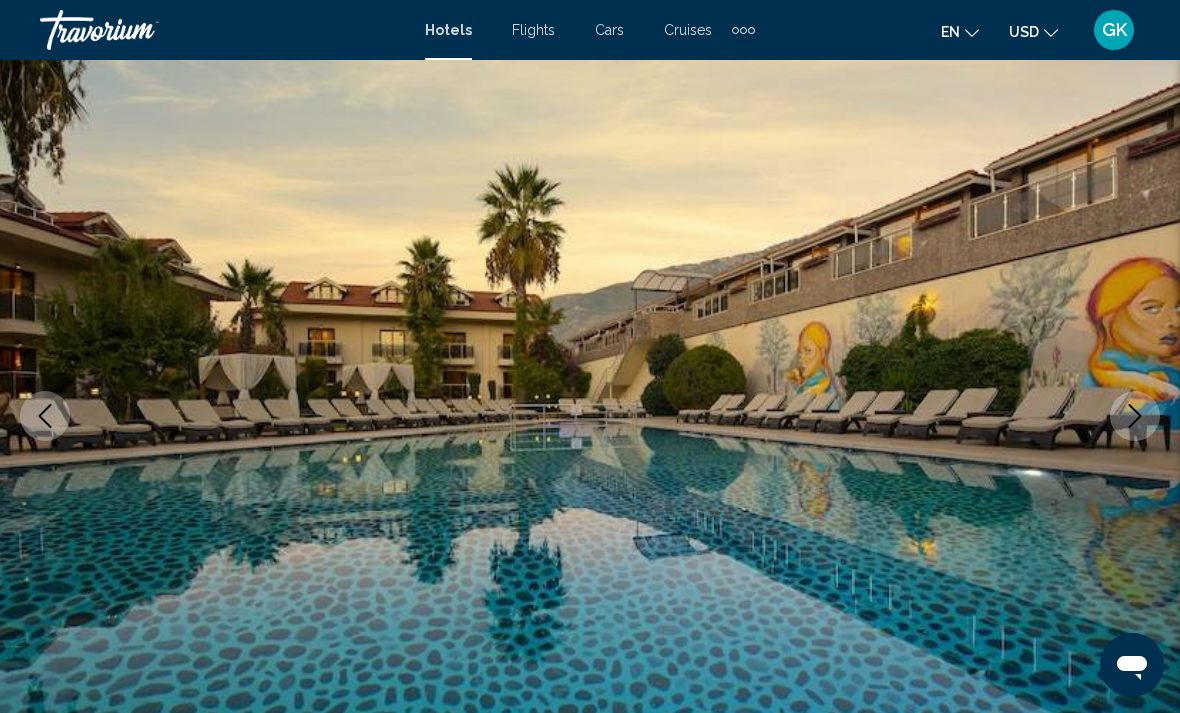 scroll, scrollTop: 0, scrollLeft: 0, axis: both 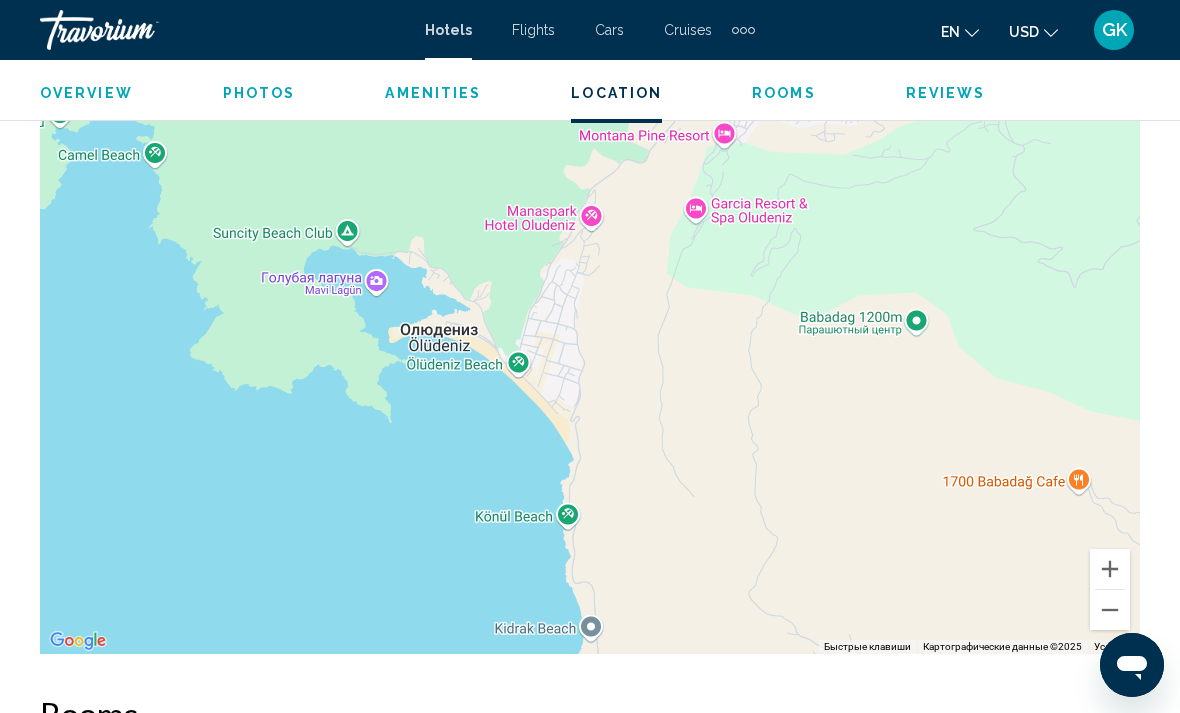 click at bounding box center (1110, 610) 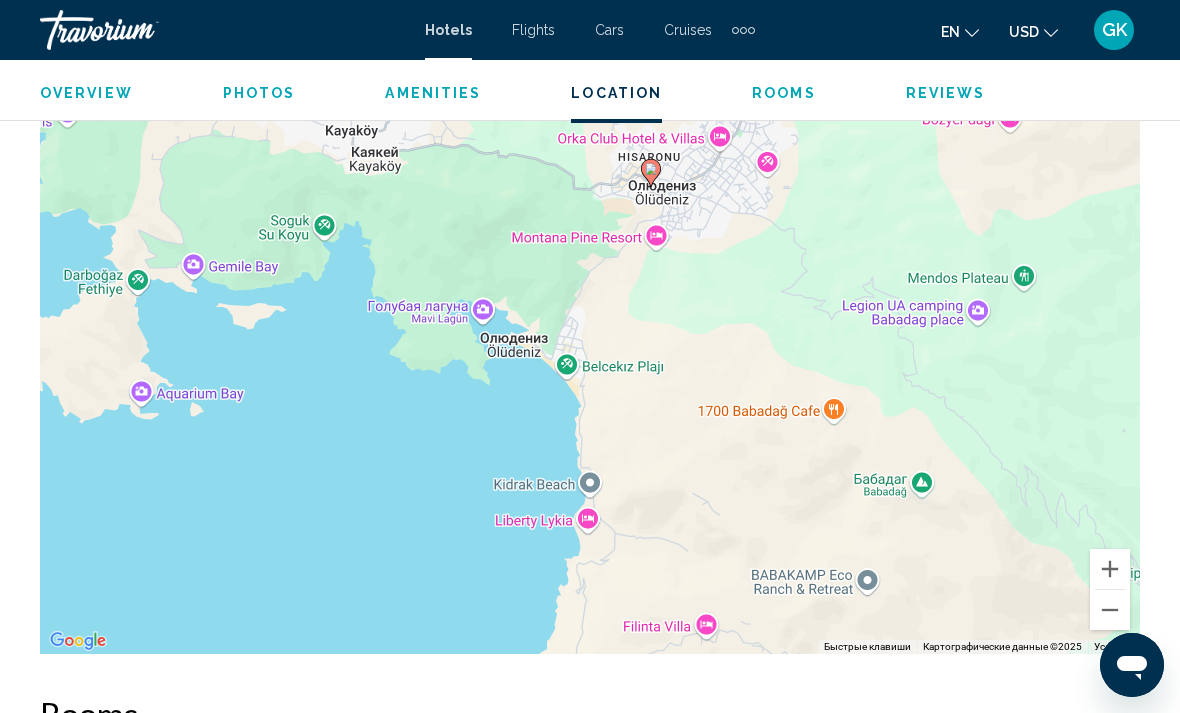 click at bounding box center [1110, 610] 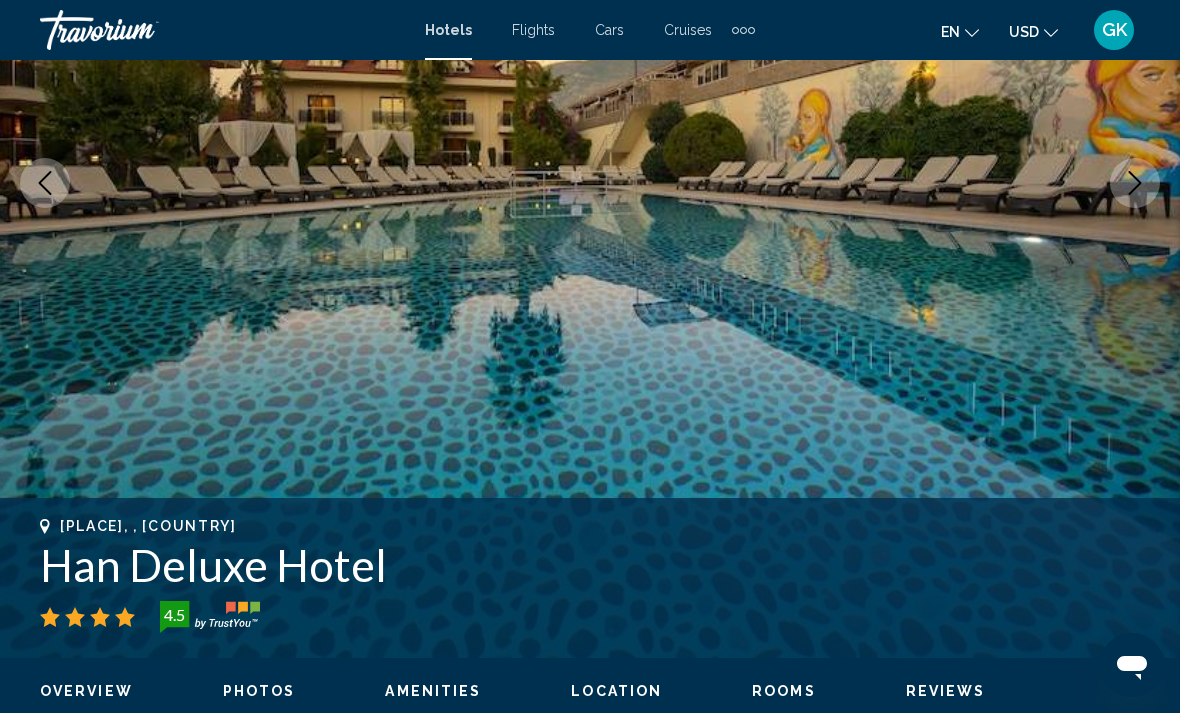 scroll, scrollTop: 351, scrollLeft: 0, axis: vertical 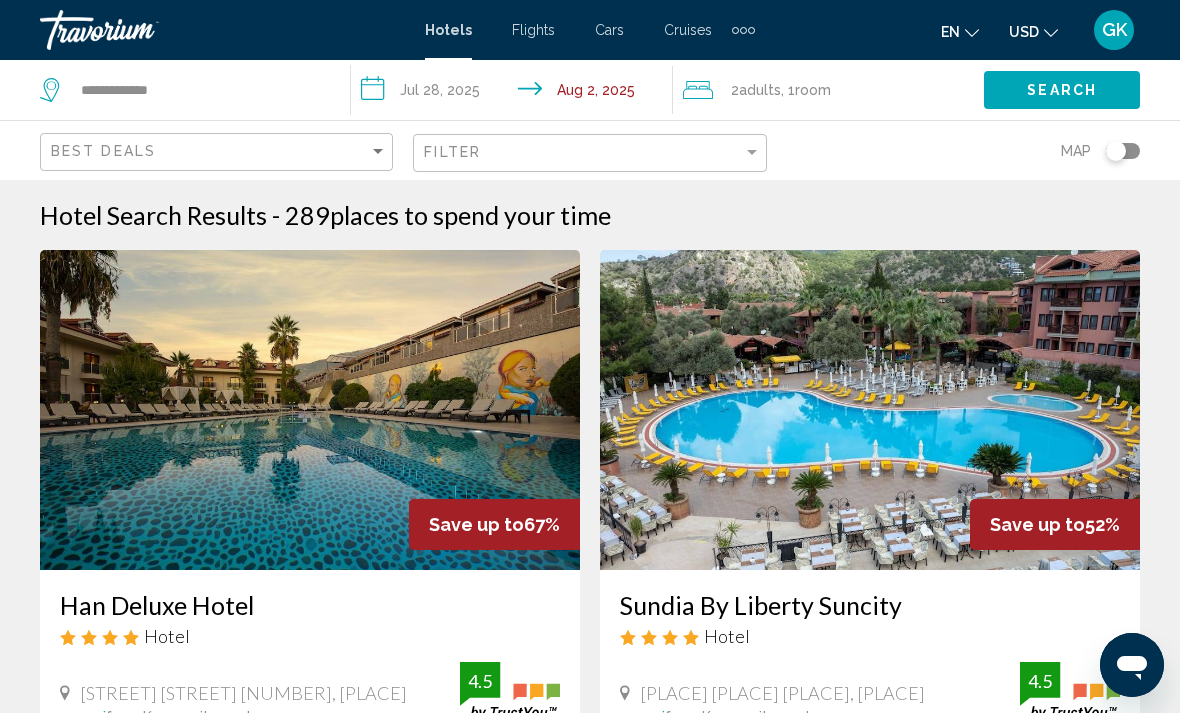 click on "**********" 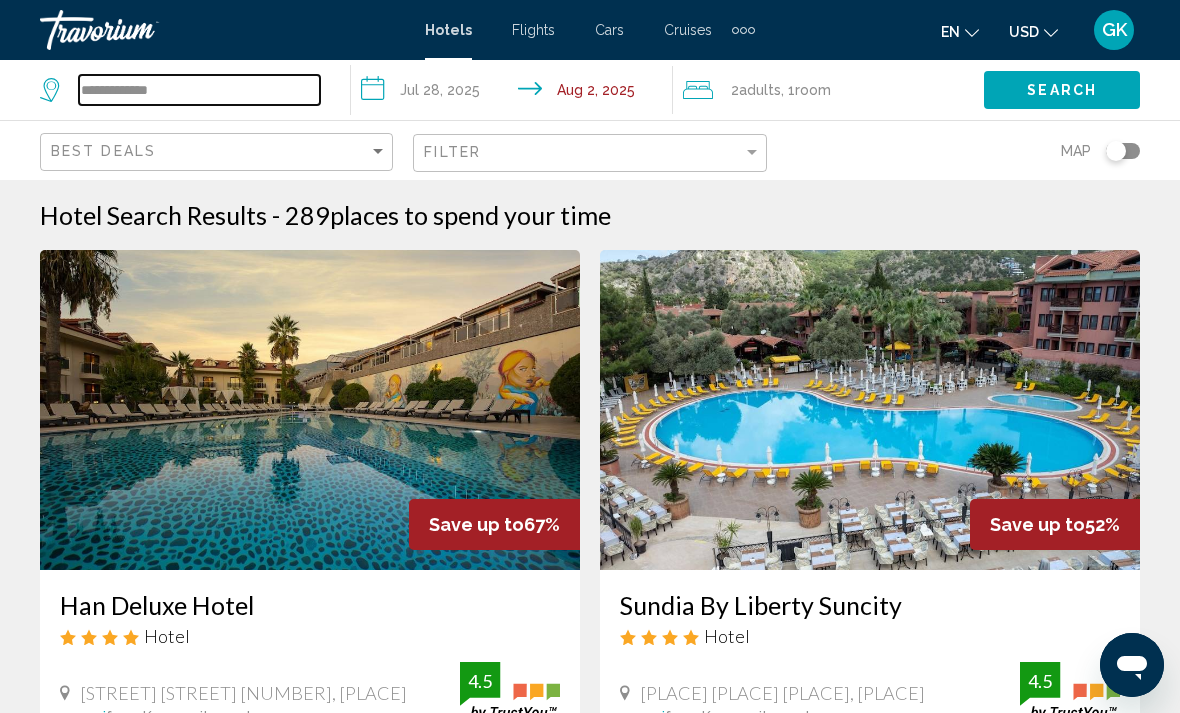 click on "**********" at bounding box center (199, 90) 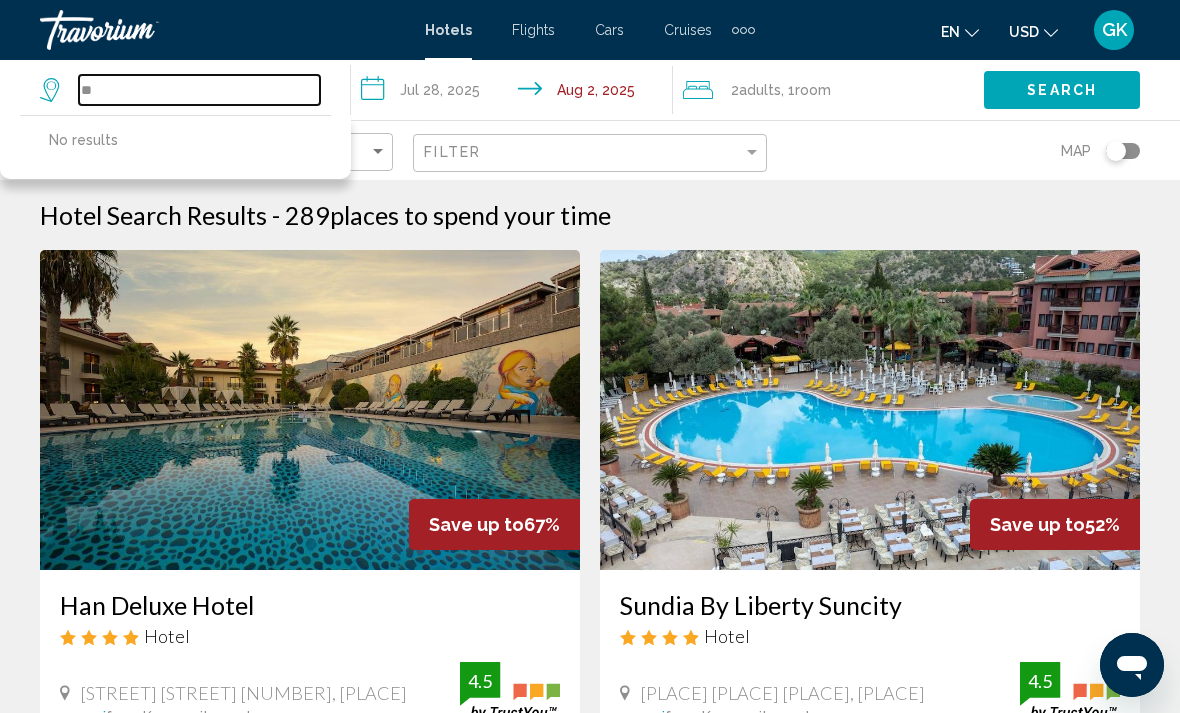 type on "*" 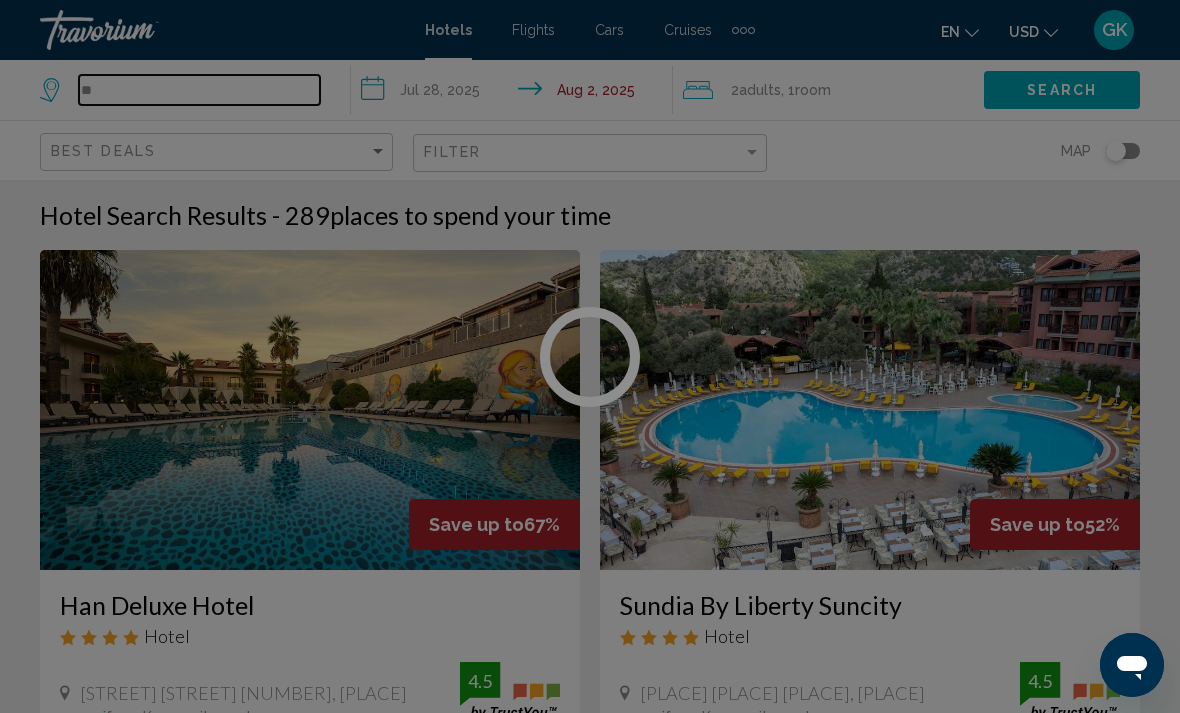 type on "*" 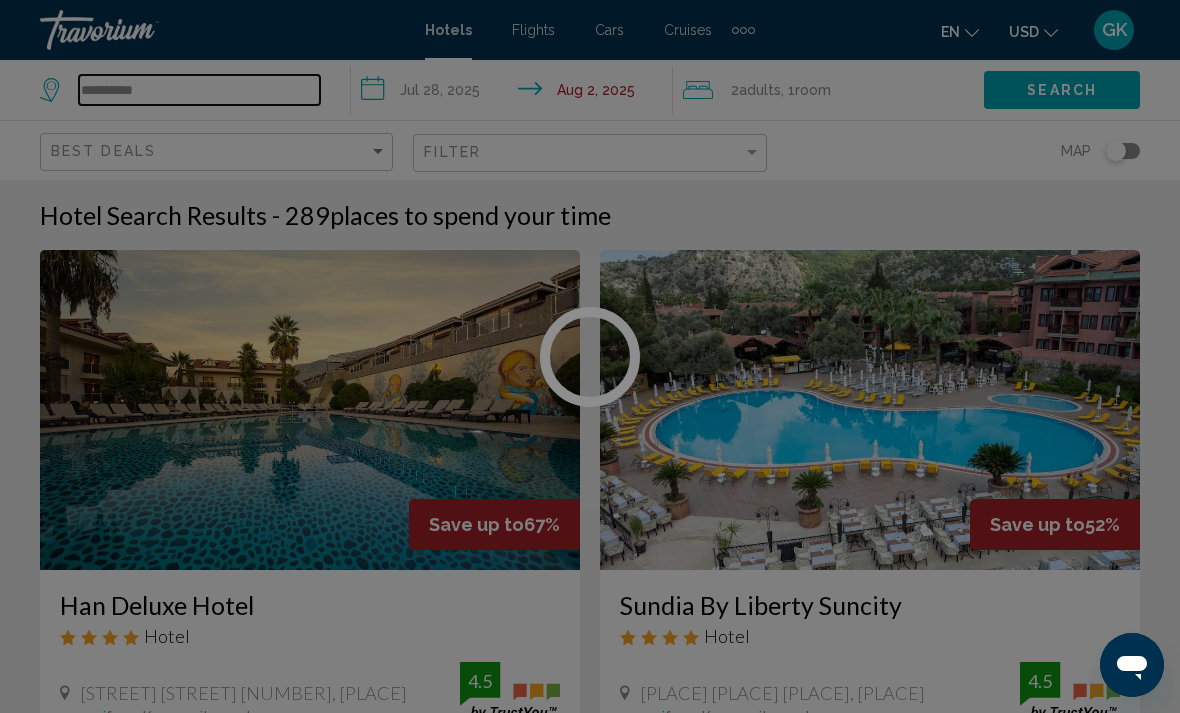 type on "**********" 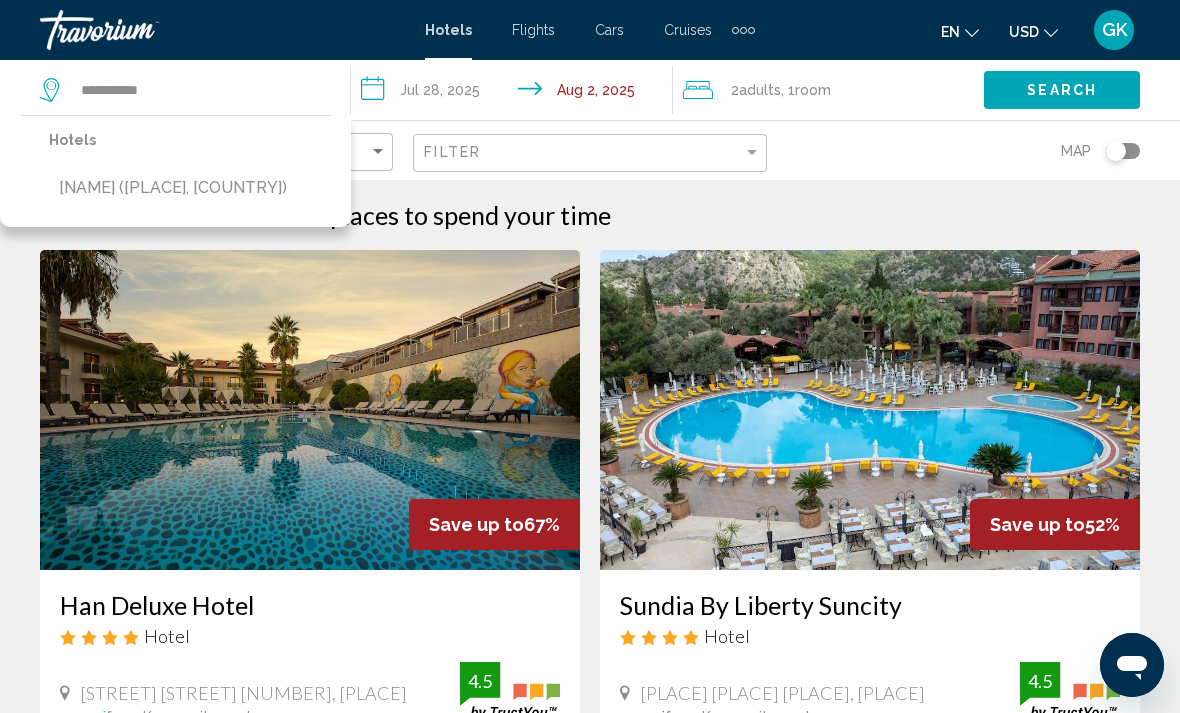 click at bounding box center [310, 410] 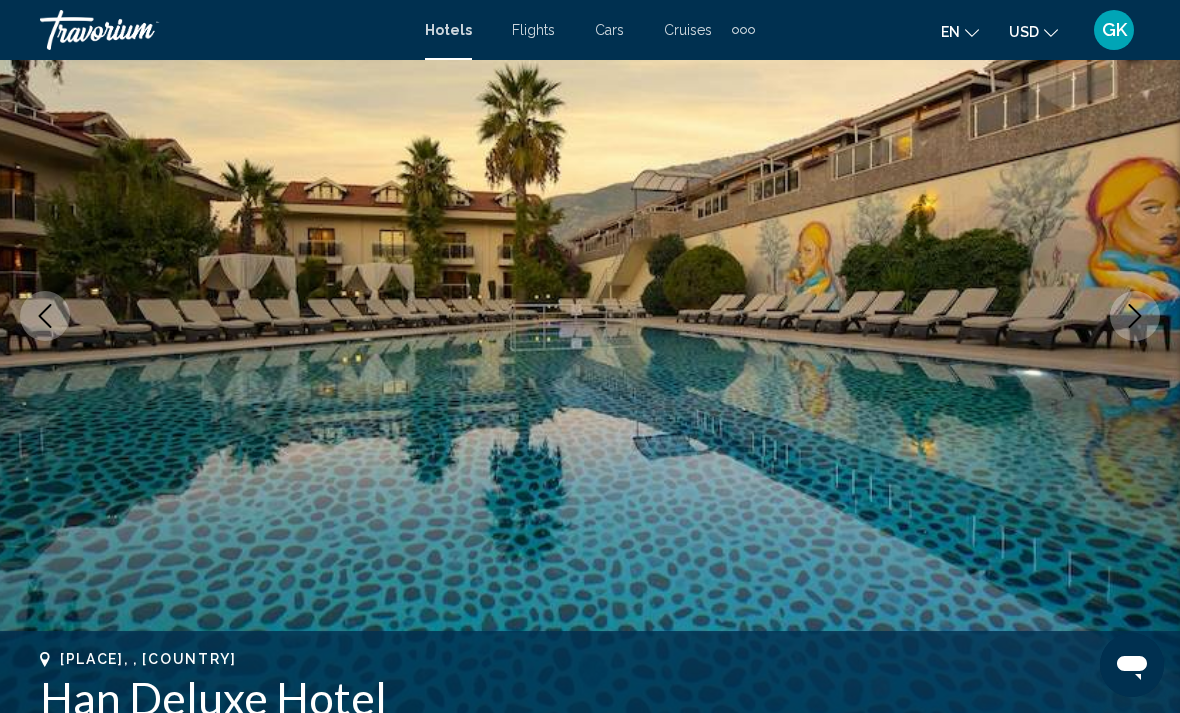 scroll, scrollTop: 0, scrollLeft: 0, axis: both 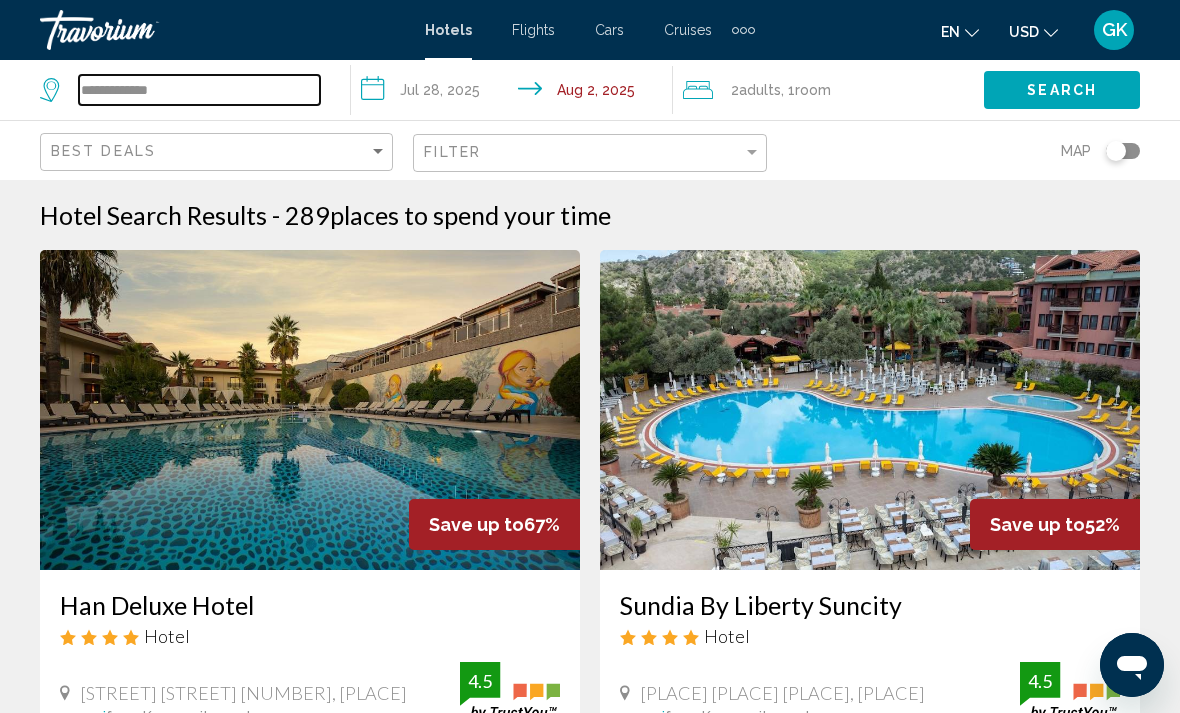 click on "**********" at bounding box center [199, 90] 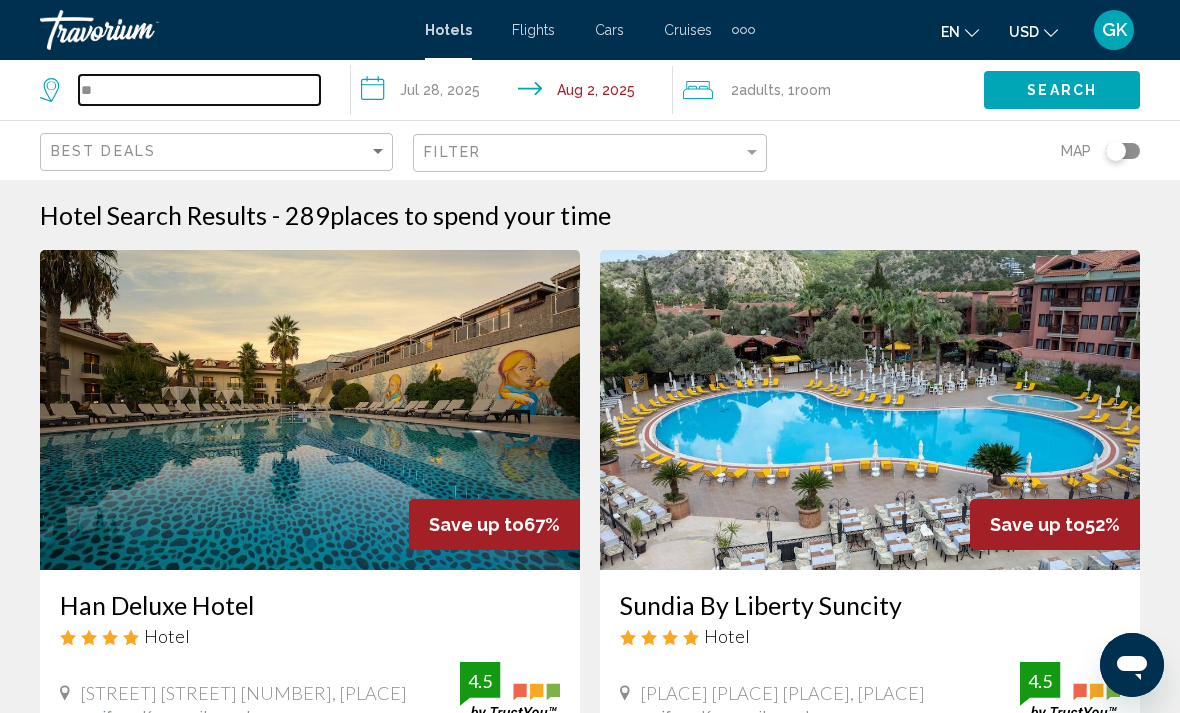 type on "*" 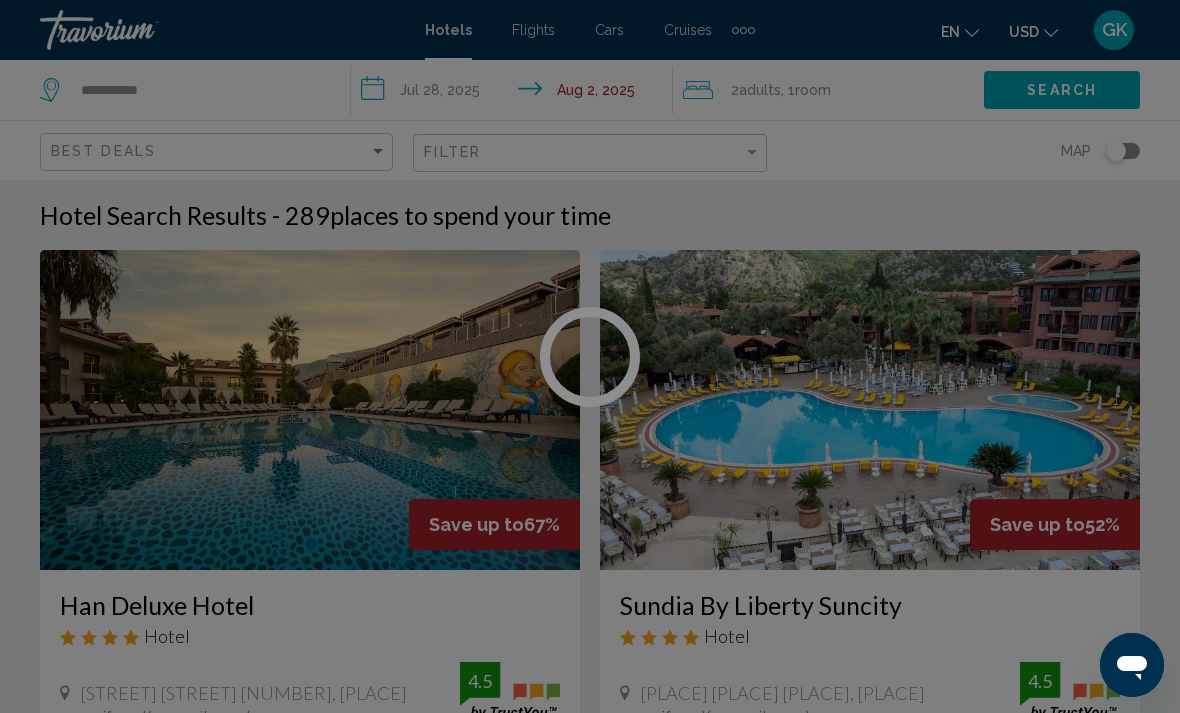 click at bounding box center [590, 356] 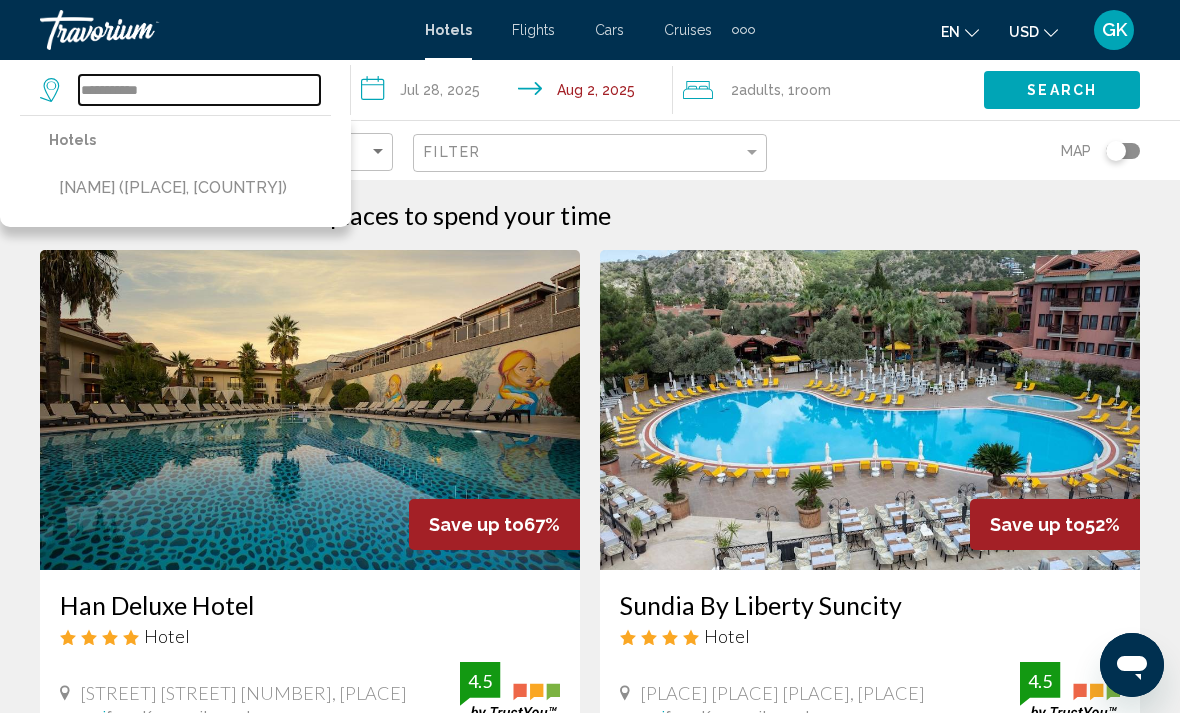 click on "**********" at bounding box center (199, 90) 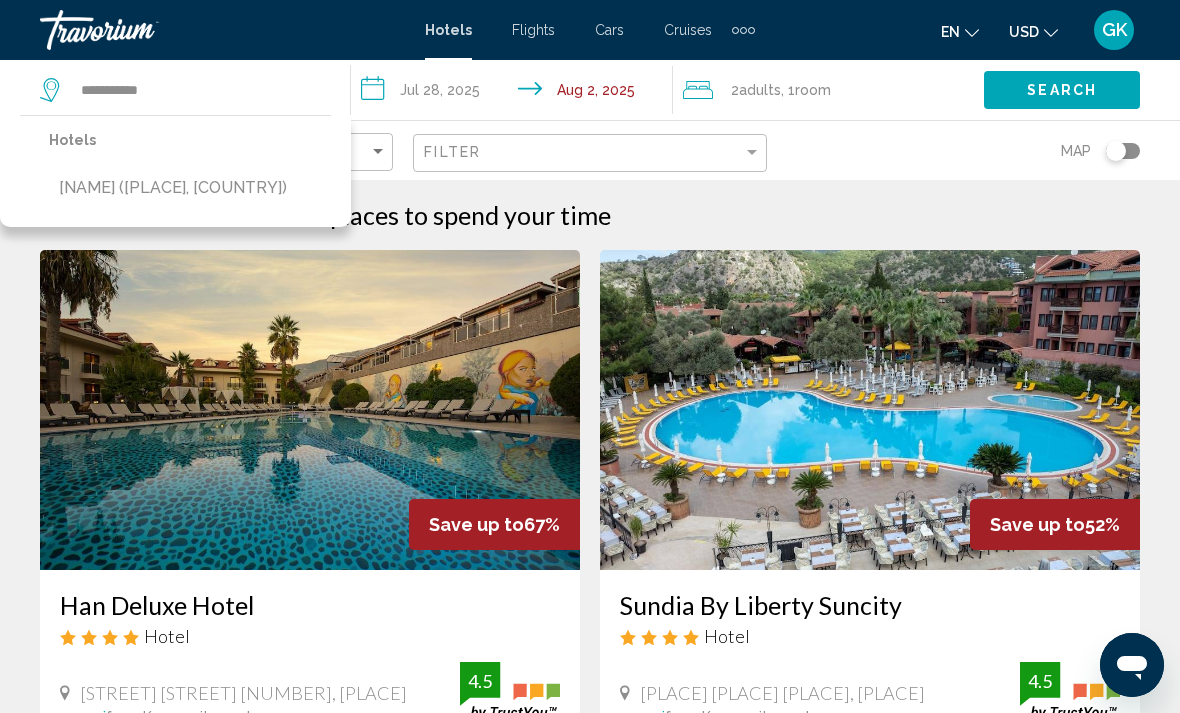 click on "Akka Alinda Hotel (Kemer, TR)" at bounding box center (173, 188) 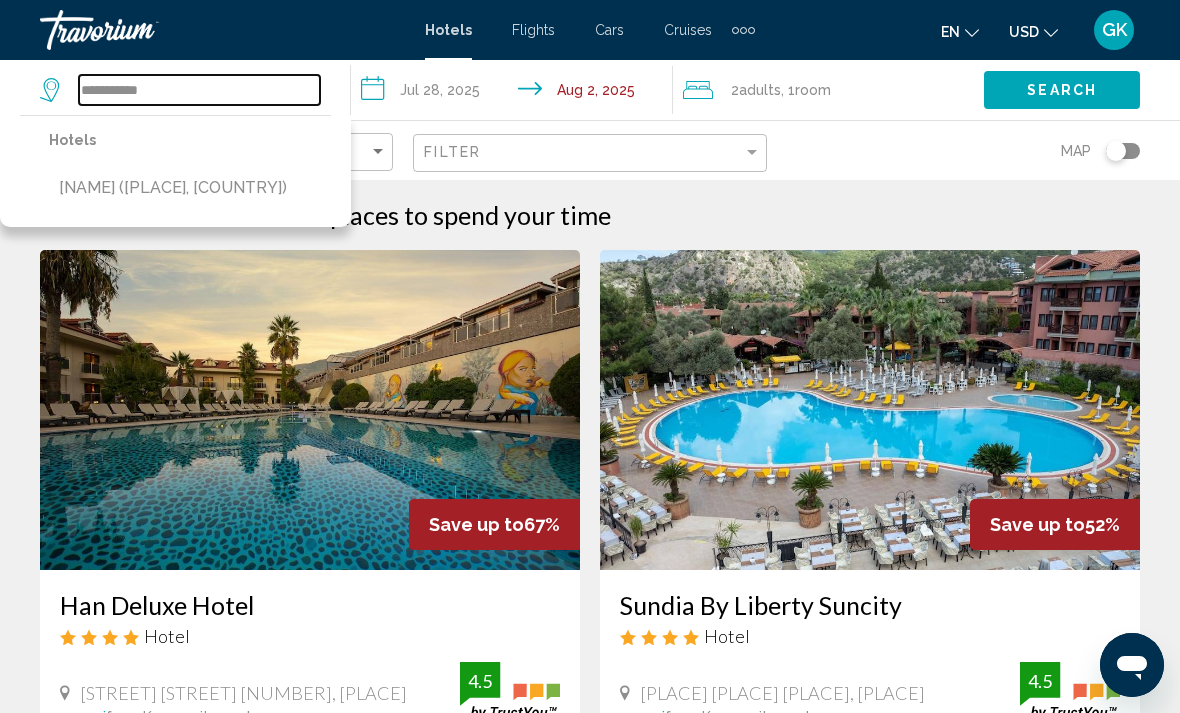 type on "**********" 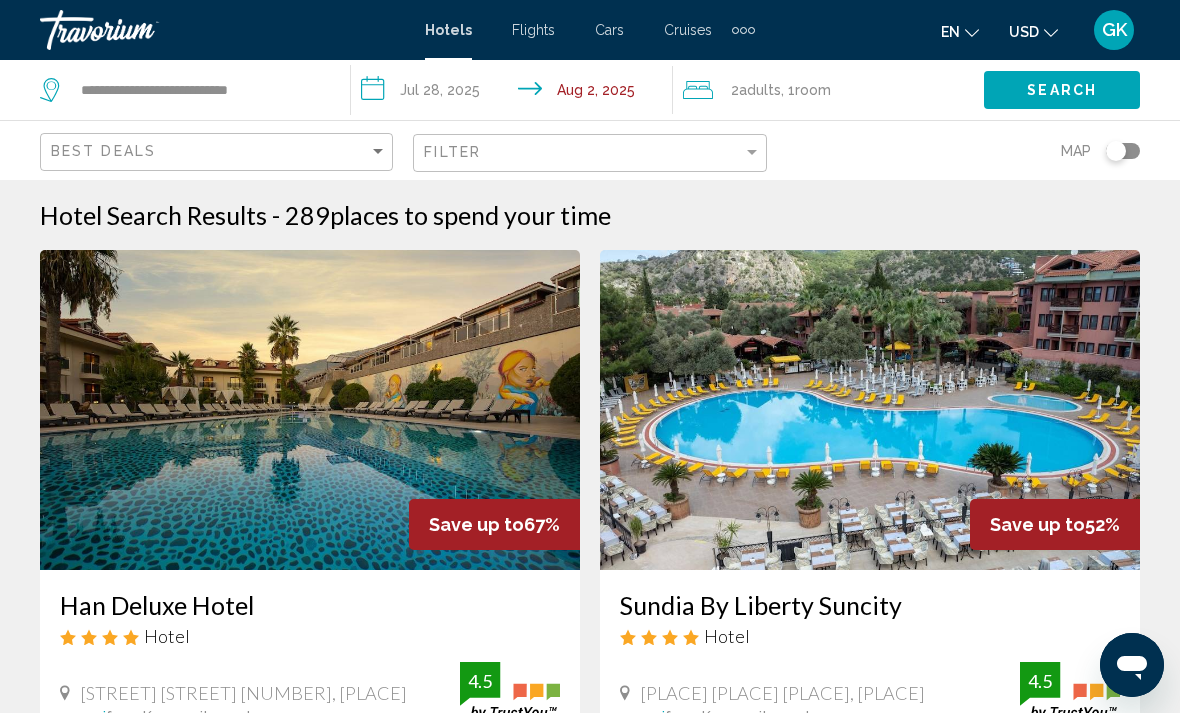 click on "Search" 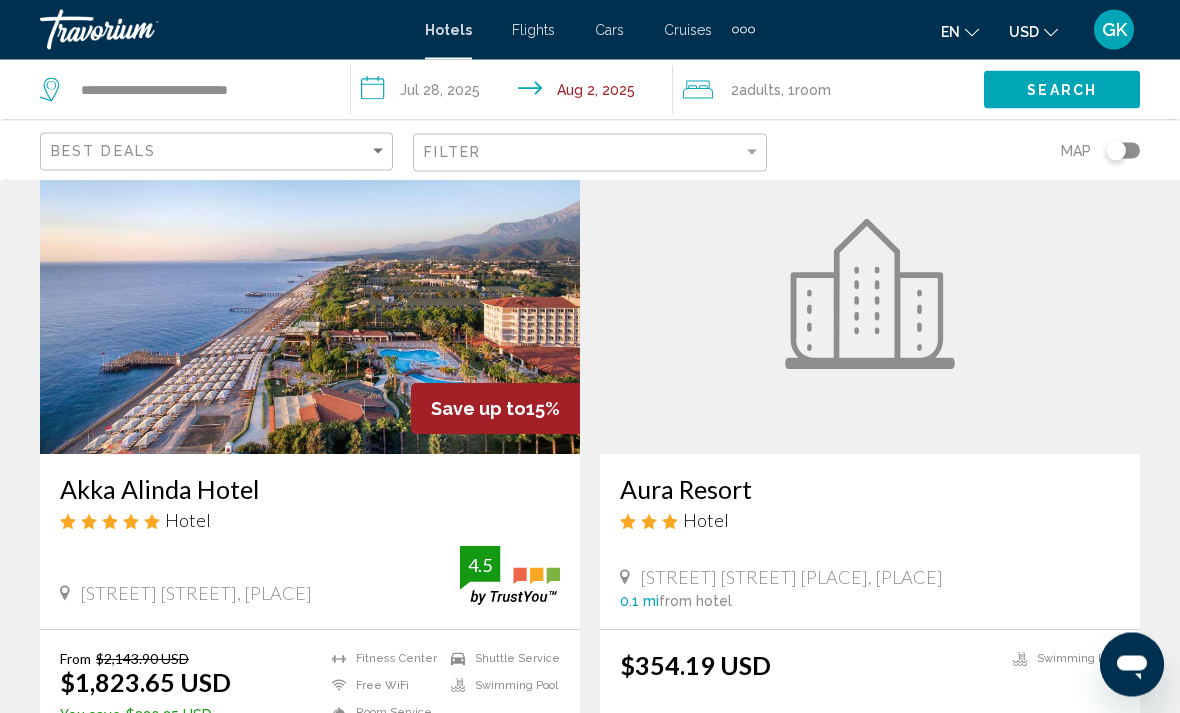 scroll, scrollTop: 159, scrollLeft: 0, axis: vertical 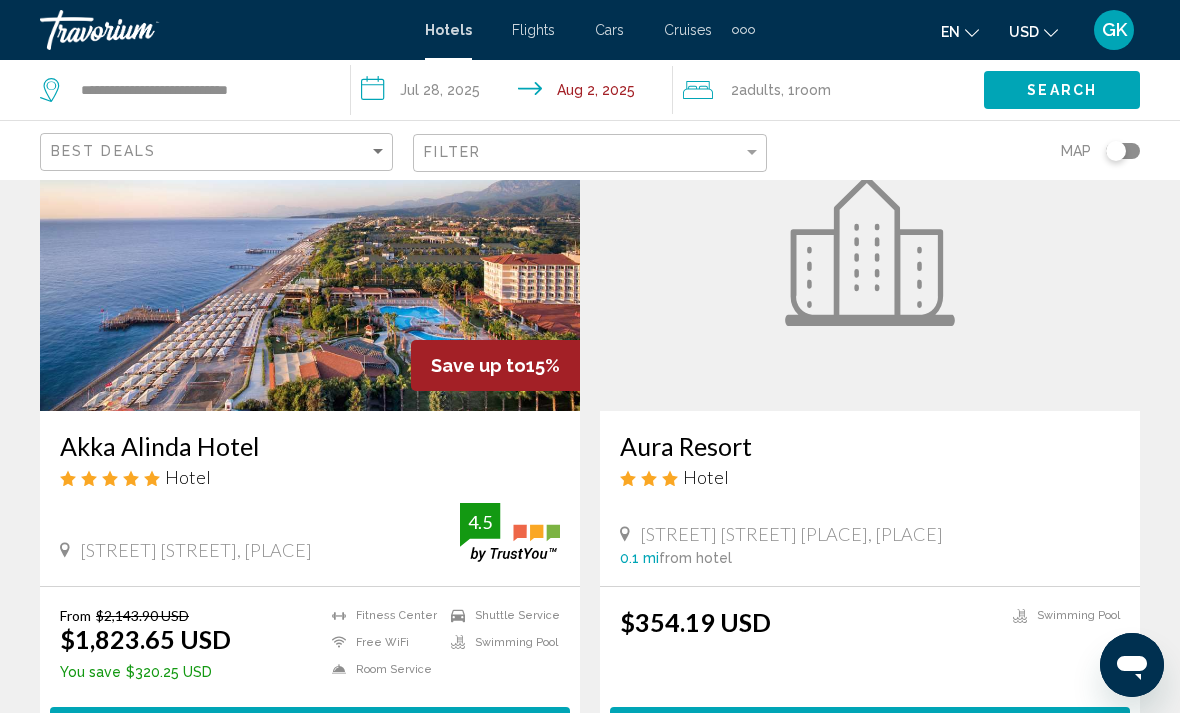 click 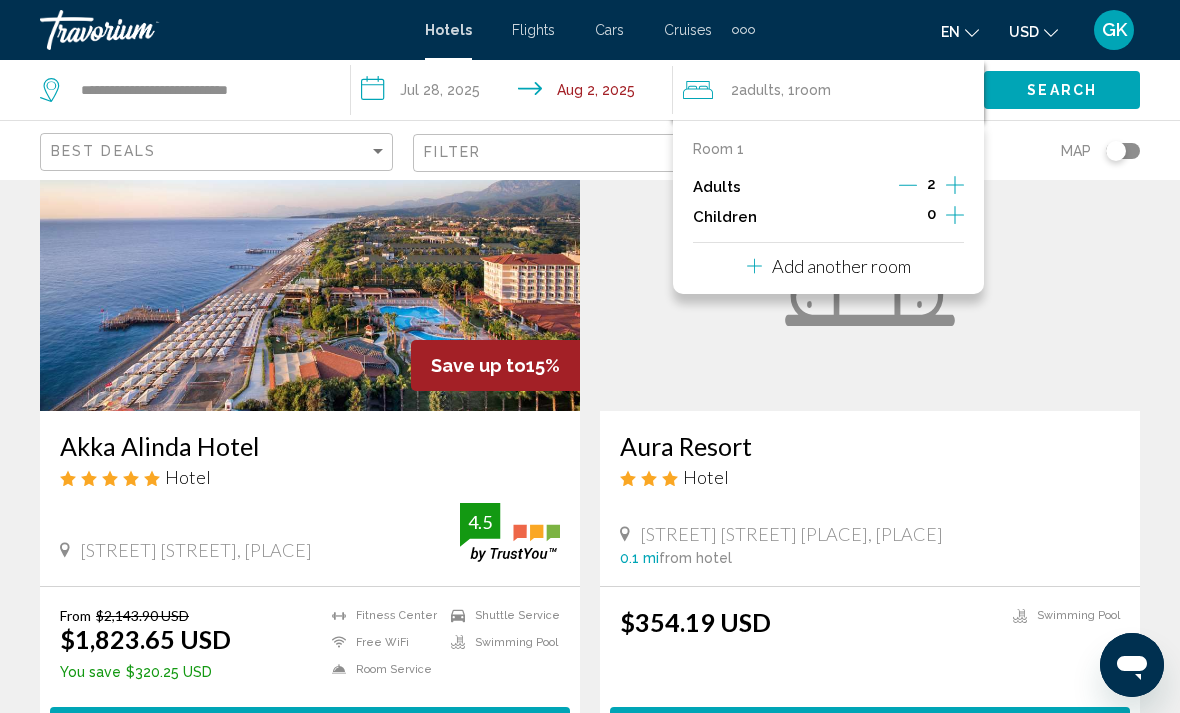 click 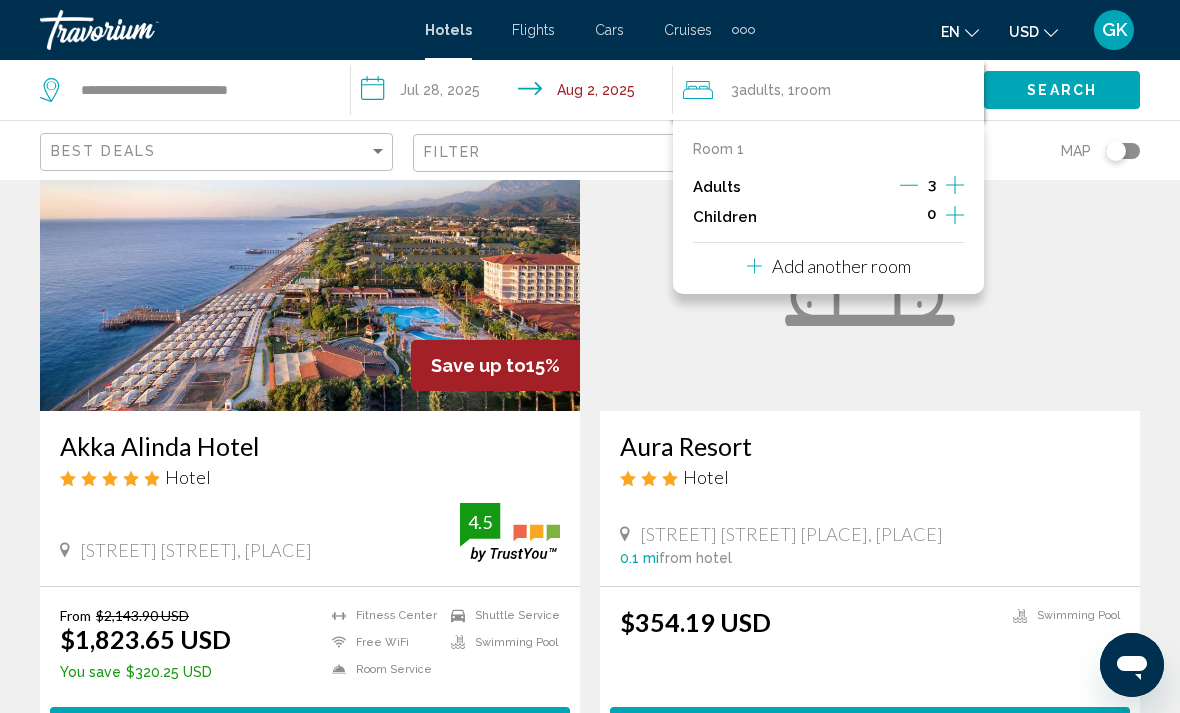 click on "Select Room" at bounding box center (310, 725) 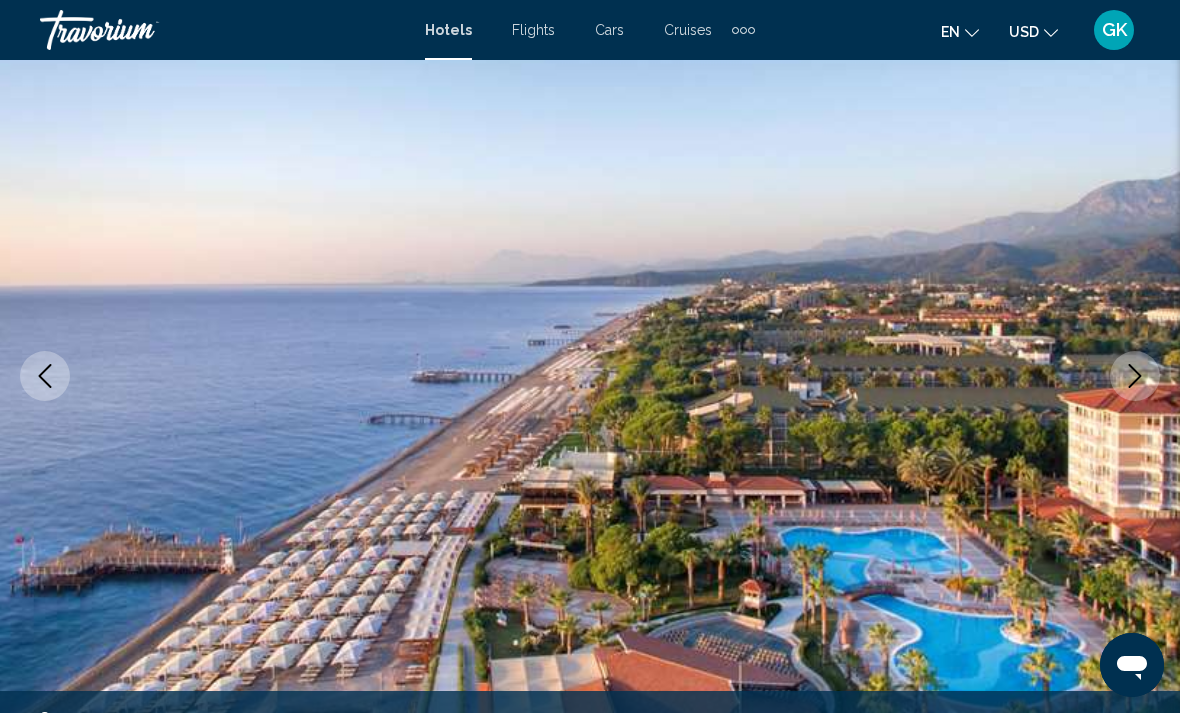 scroll, scrollTop: 0, scrollLeft: 0, axis: both 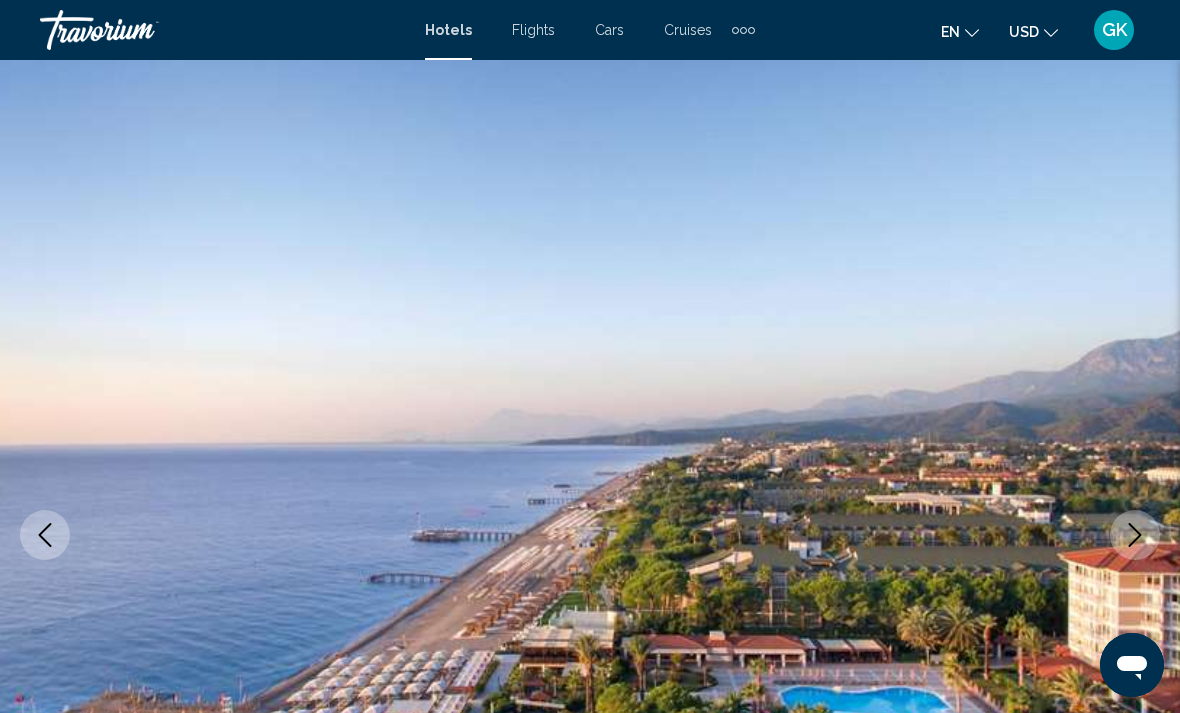 click at bounding box center [45, 535] 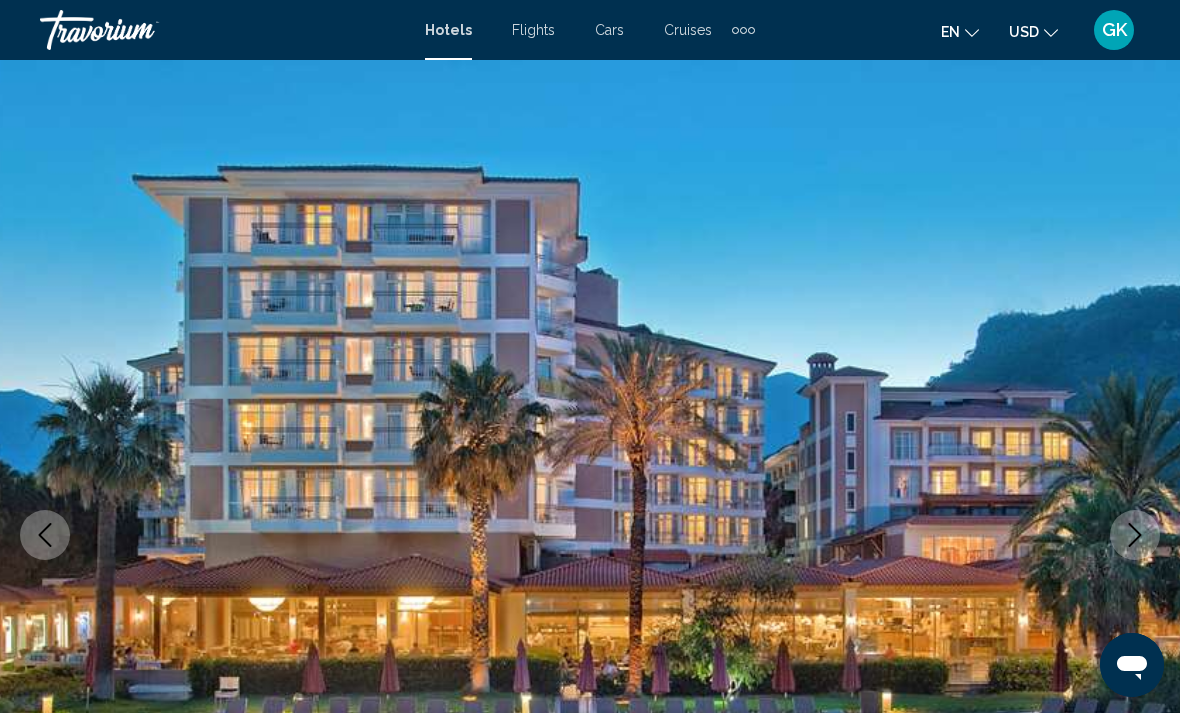 click at bounding box center [590, 535] 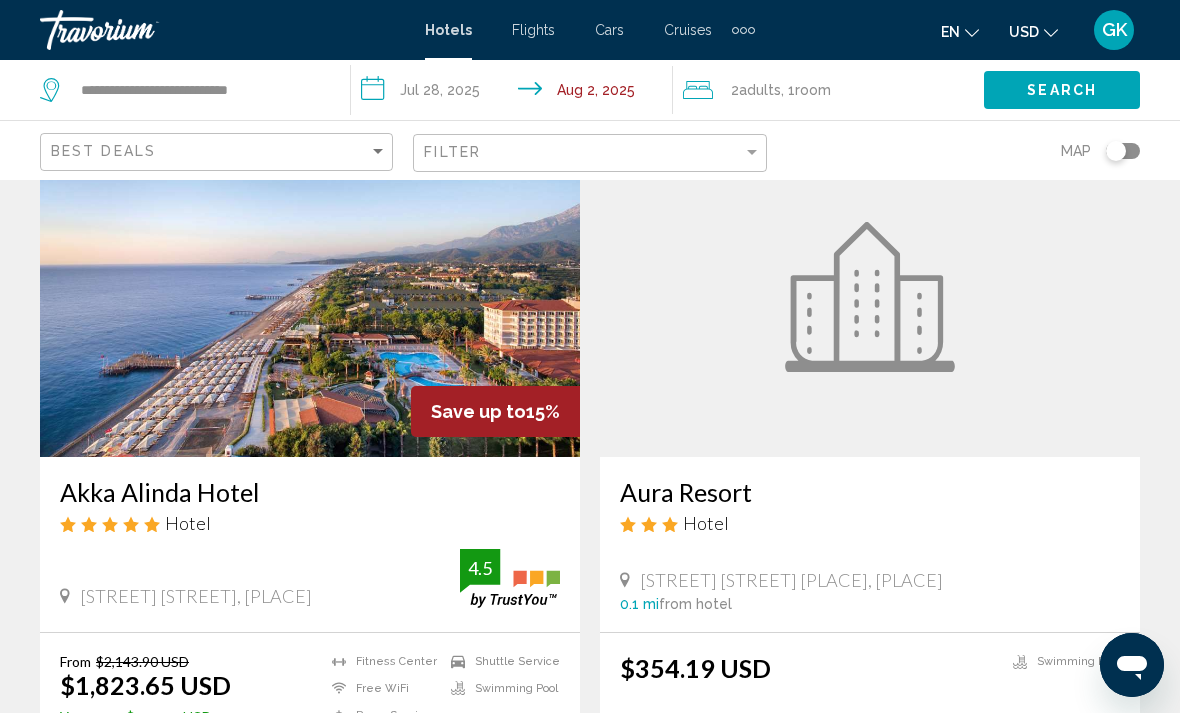 scroll, scrollTop: 0, scrollLeft: 0, axis: both 